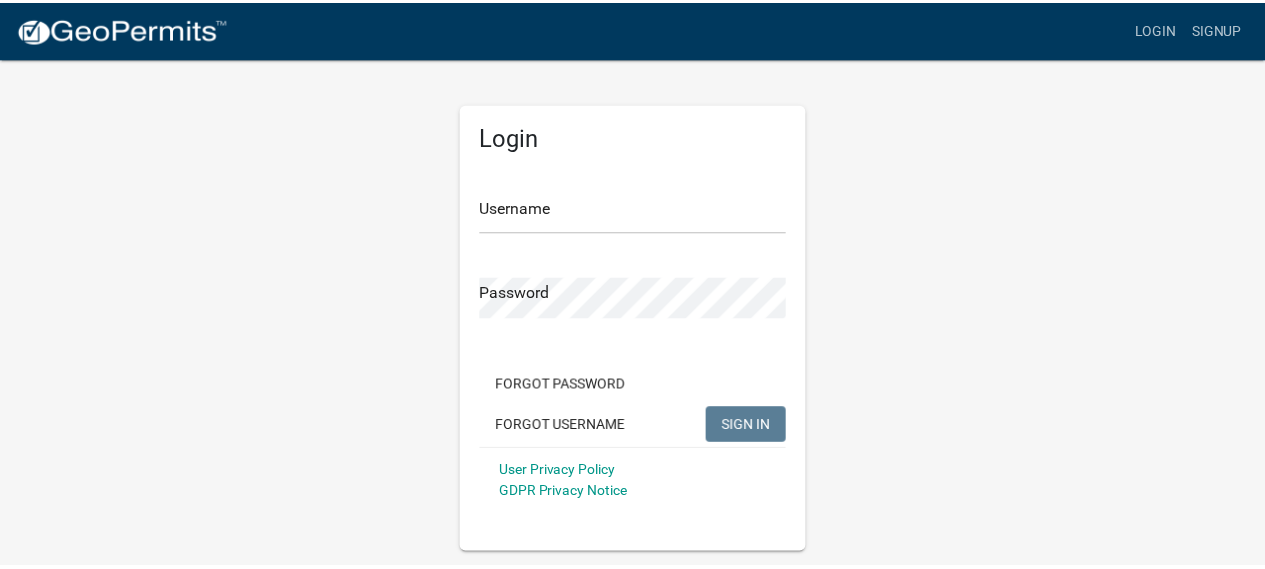 scroll, scrollTop: 0, scrollLeft: 0, axis: both 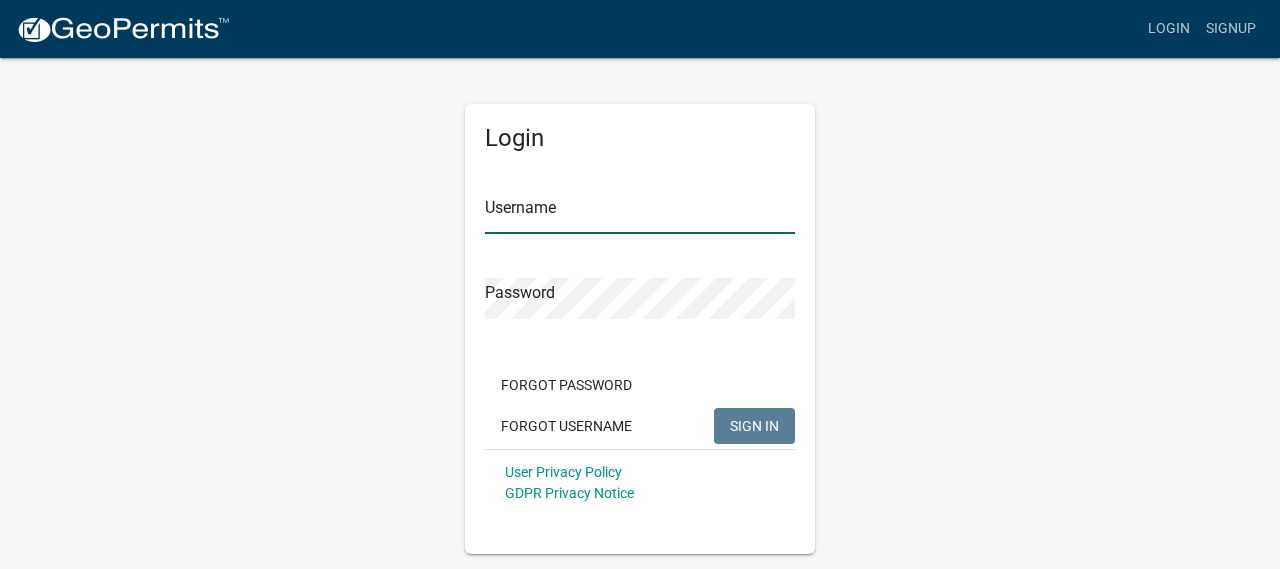 click on "Username" at bounding box center (640, 213) 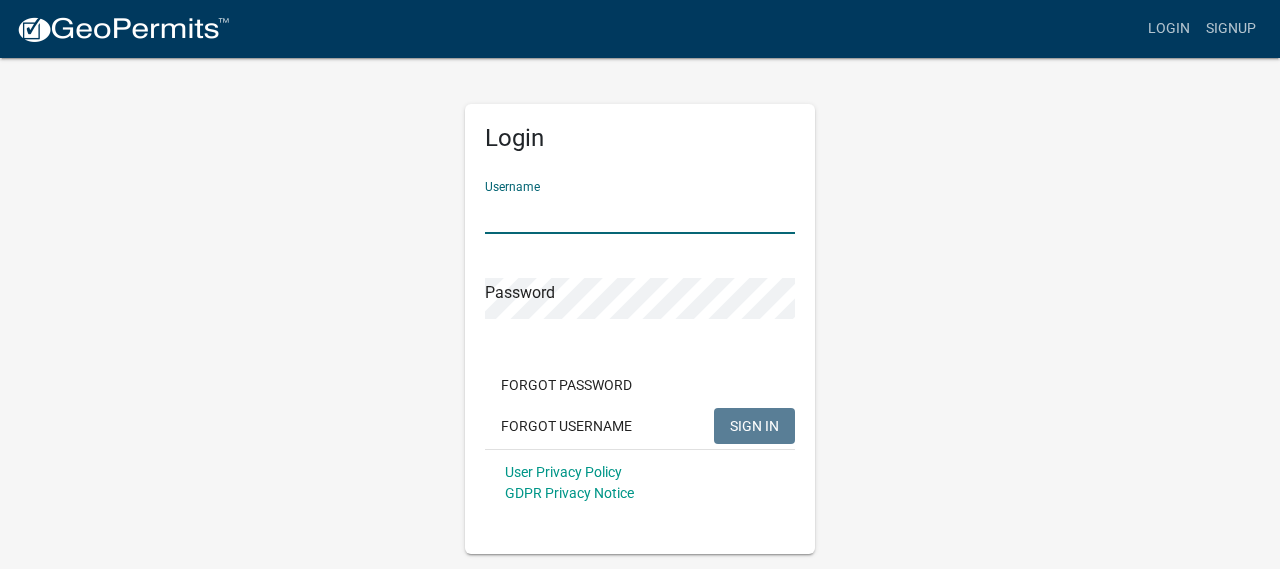type on "Smithstrege" 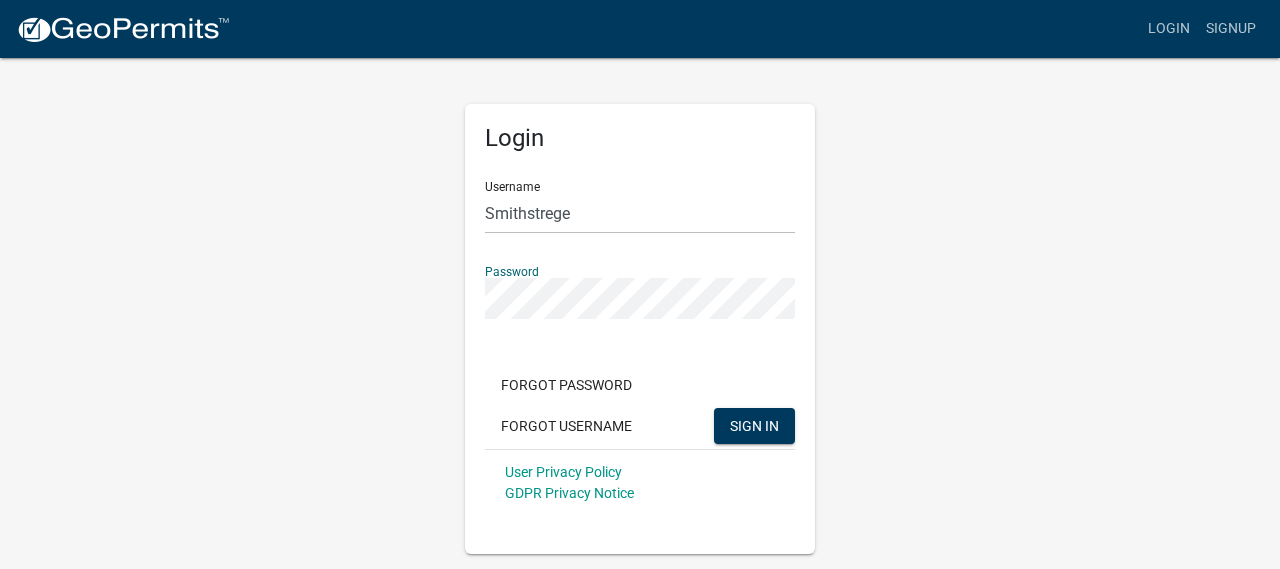 click on "SIGN IN" 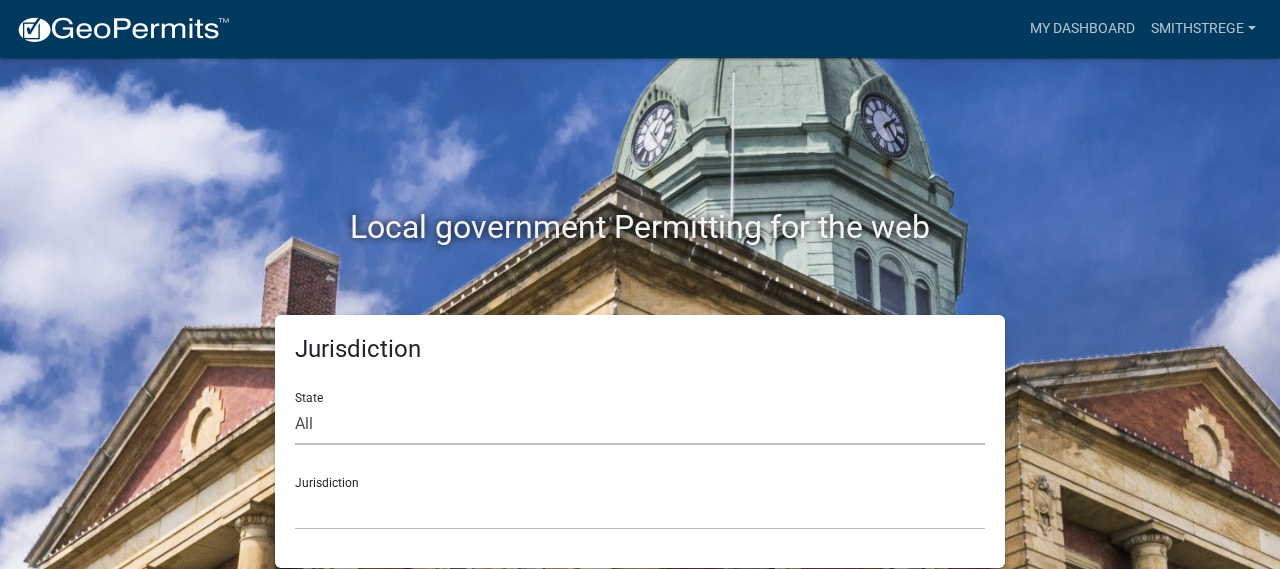 click on "All  Colorado   Georgia   Indiana   Iowa   Kansas   Minnesota   Ohio   South Carolina   Wisconsin" 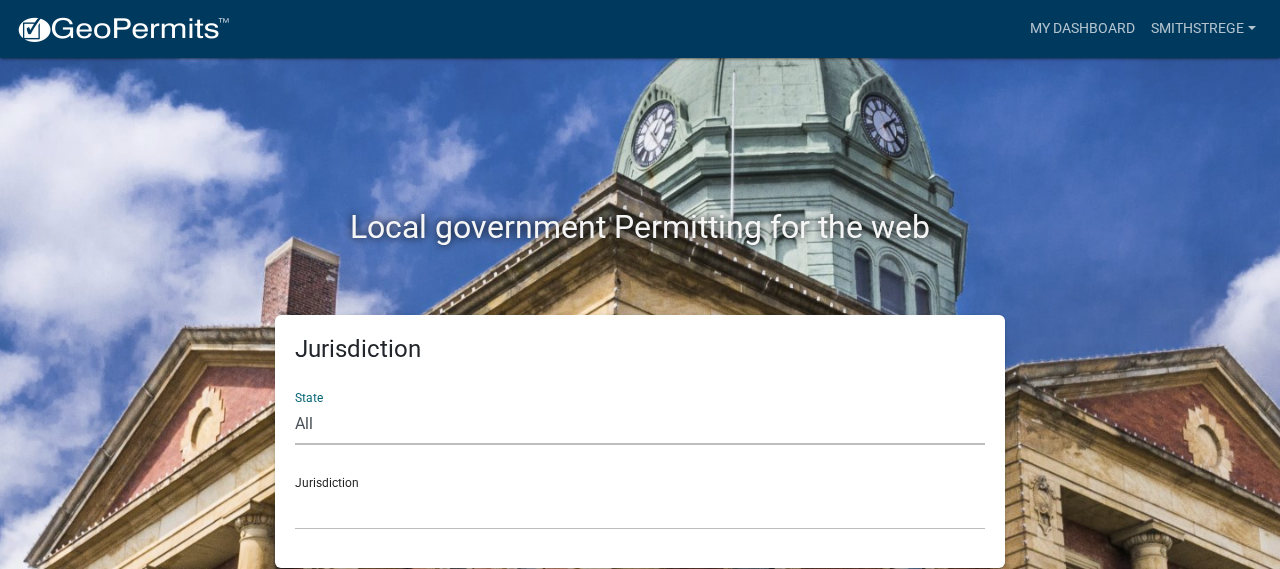 select on "[US_STATE]" 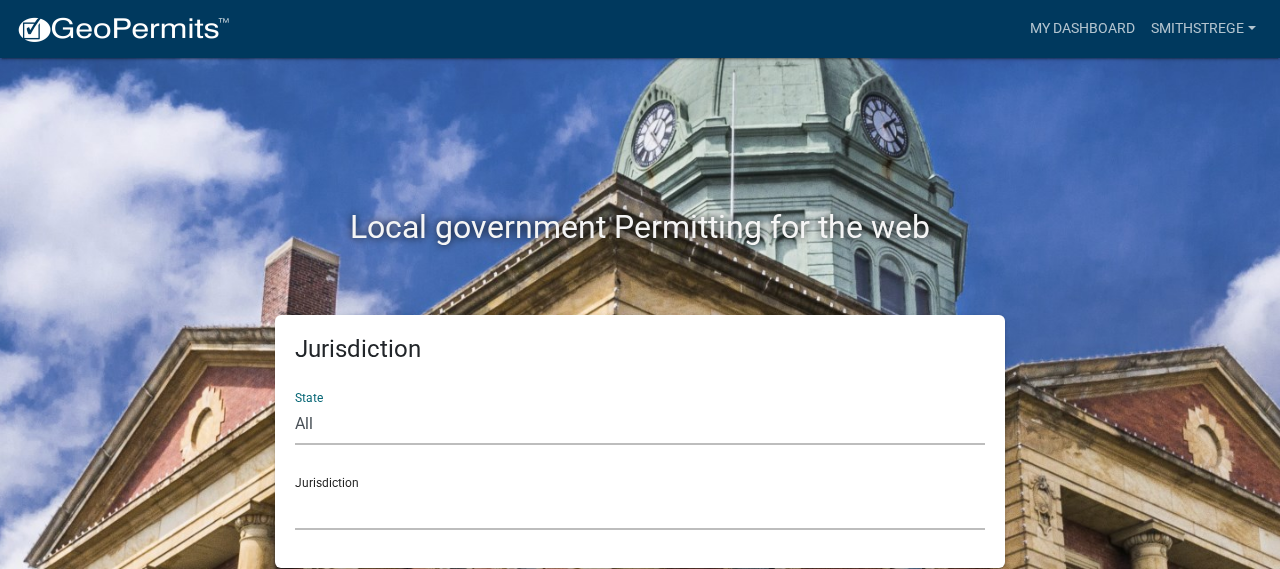 click on "Becker County, Minnesota Benton County, Minnesota Carlton County, Minnesota City of La Crescent, Minnesota City of Luverne, Minnesota City of New Ulm, Minnesota Freeborn County, Minnesota Houston County, Minnesota Isanti County, Minnesota Le Sueur County, Minnesota Mower County, Minnesota Murray County, Minnesota Otter Tail County, Minnesota Pine County, Minnesota Rice County, Minnesota Wabasha County, Minnesota Waseca County, Minnesota" 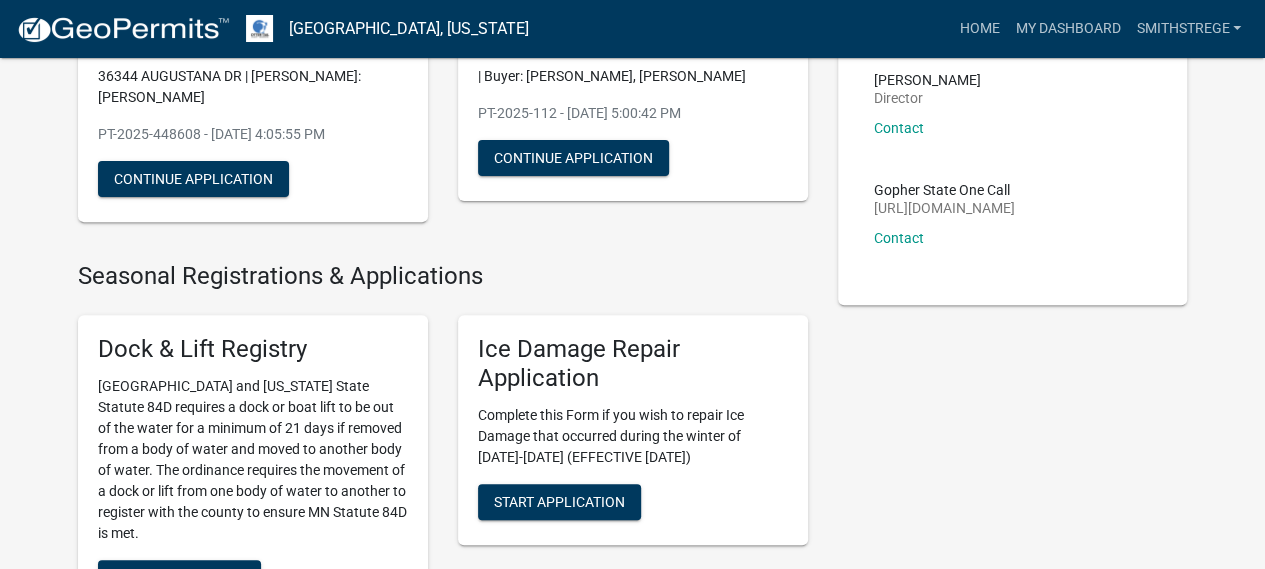 scroll, scrollTop: 266, scrollLeft: 0, axis: vertical 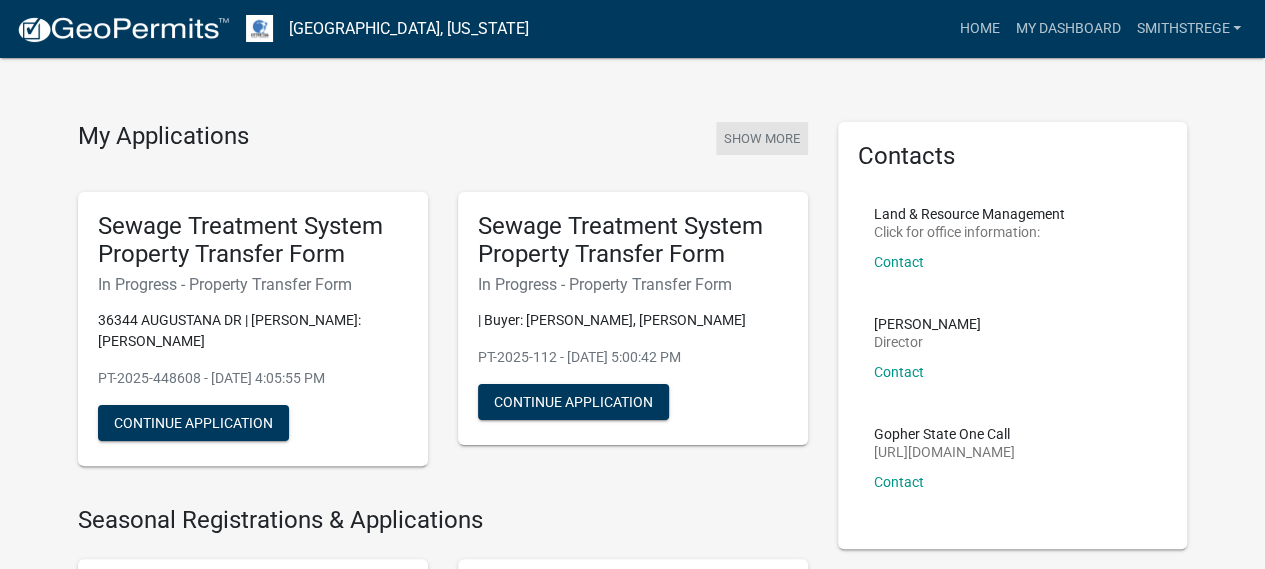click on "Show More" 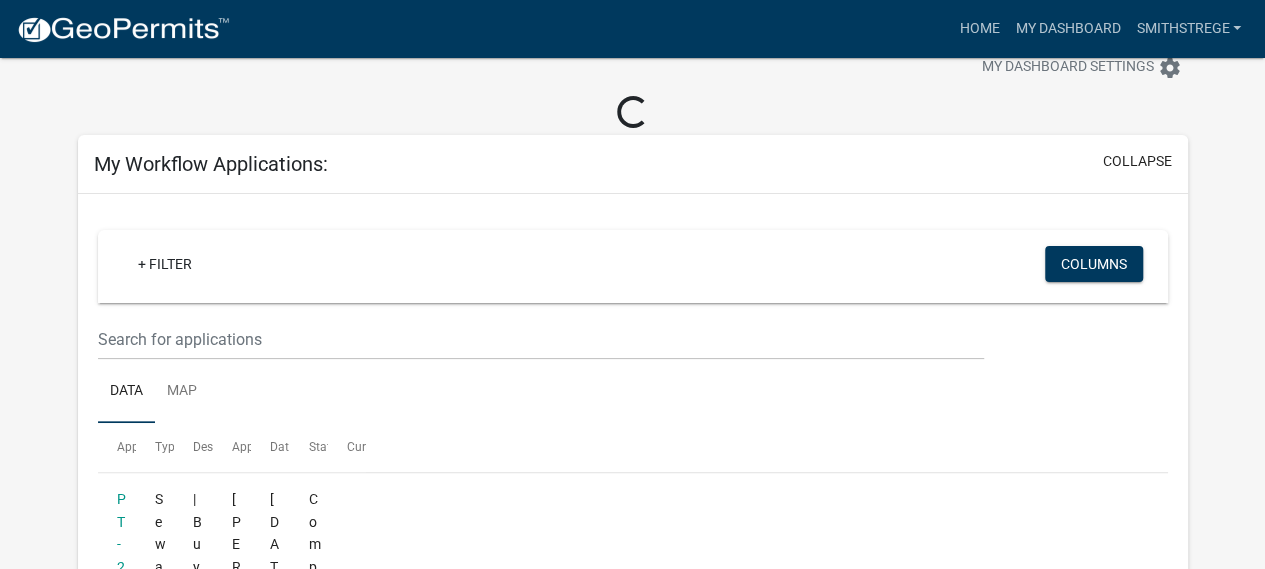 scroll, scrollTop: 80, scrollLeft: 0, axis: vertical 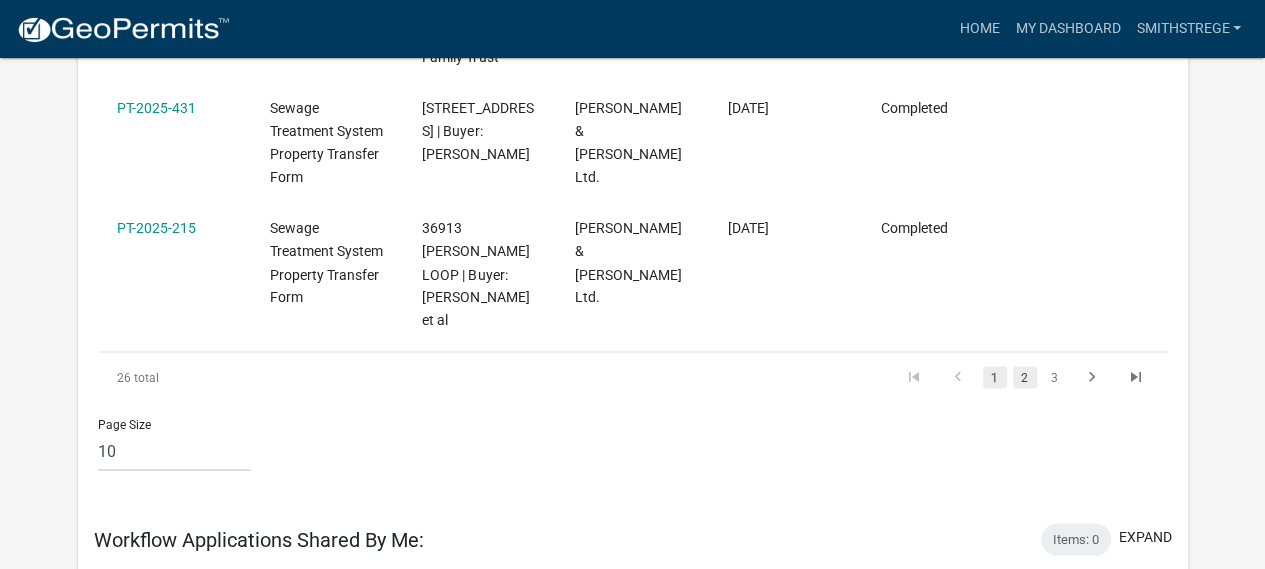 click on "2" 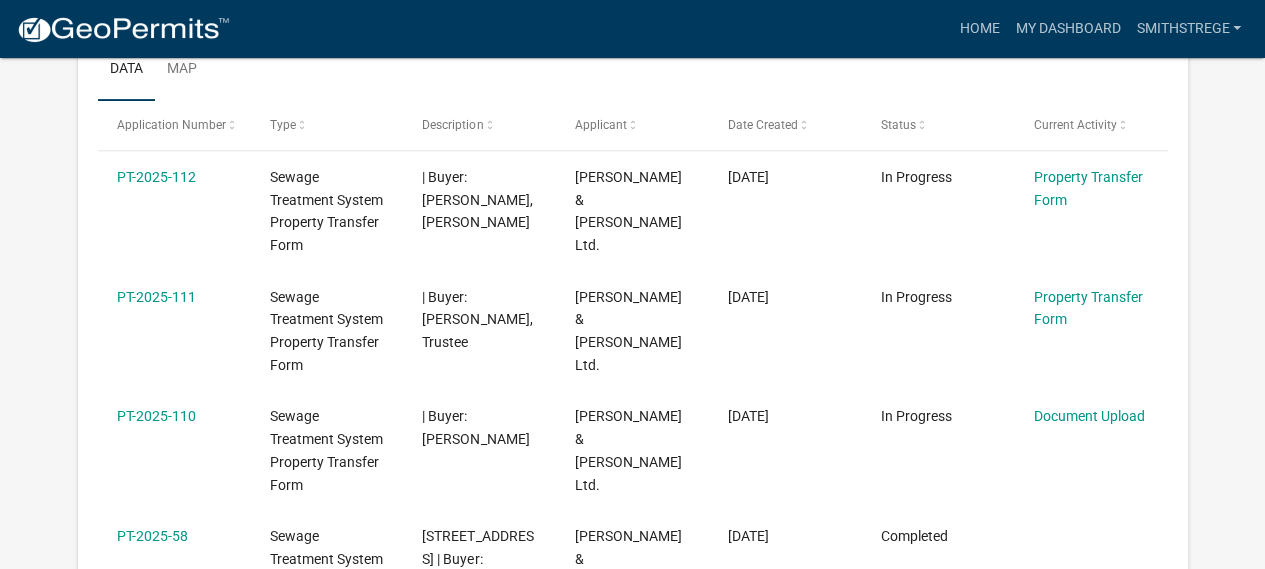 scroll, scrollTop: 392, scrollLeft: 0, axis: vertical 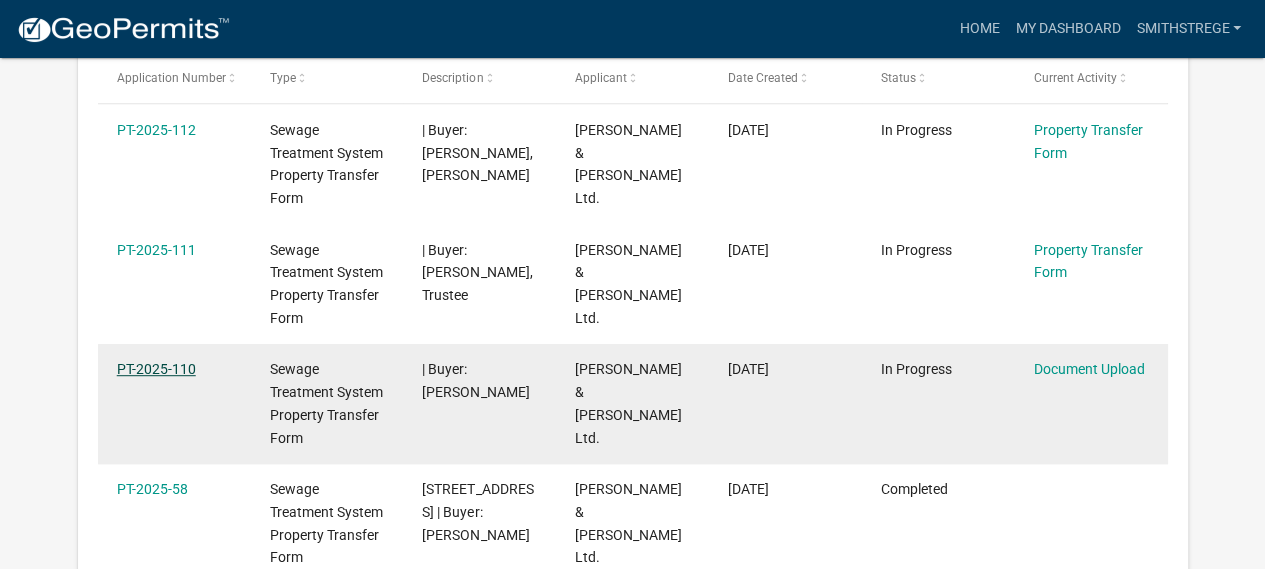 click on "PT-2025-110" 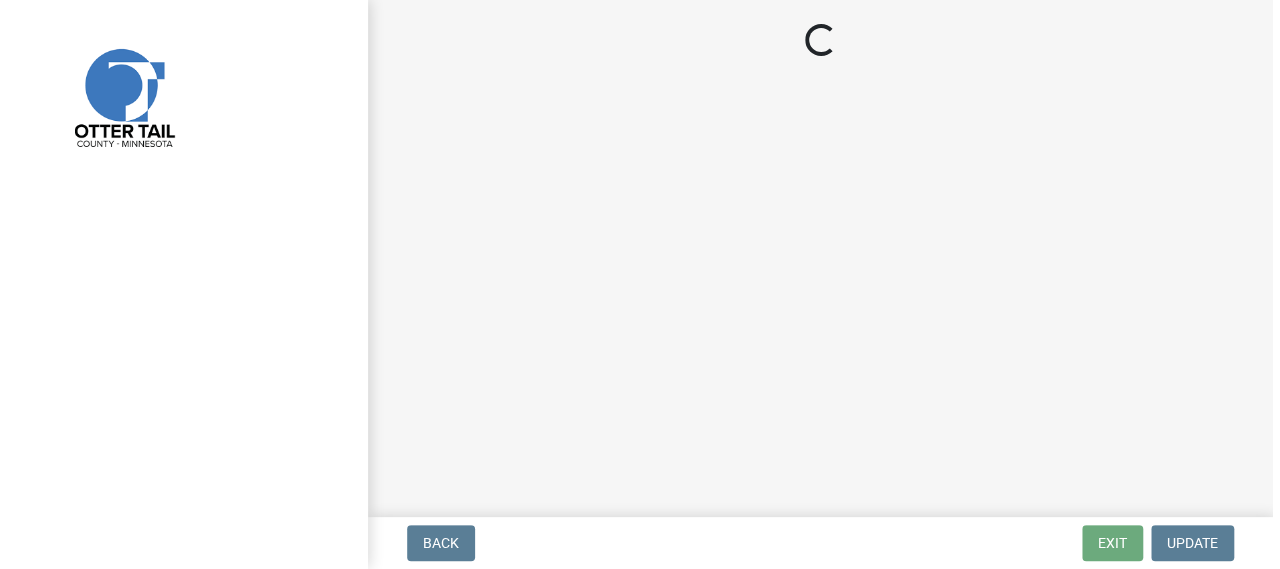 scroll, scrollTop: 0, scrollLeft: 0, axis: both 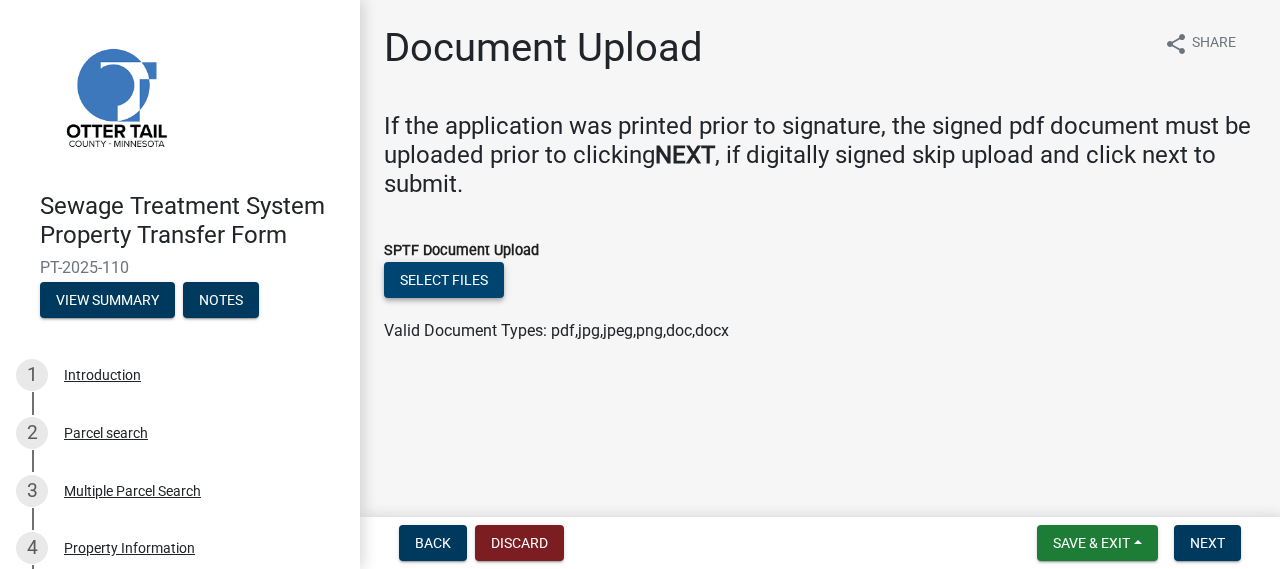 click on "Select files" 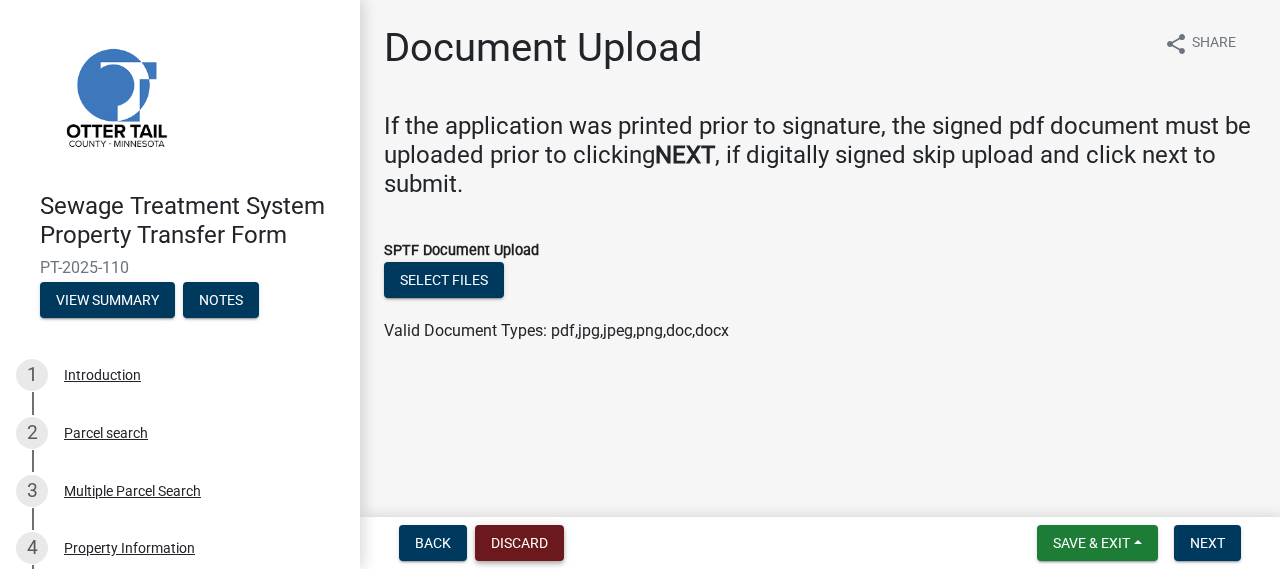 click on "Discard" at bounding box center [519, 543] 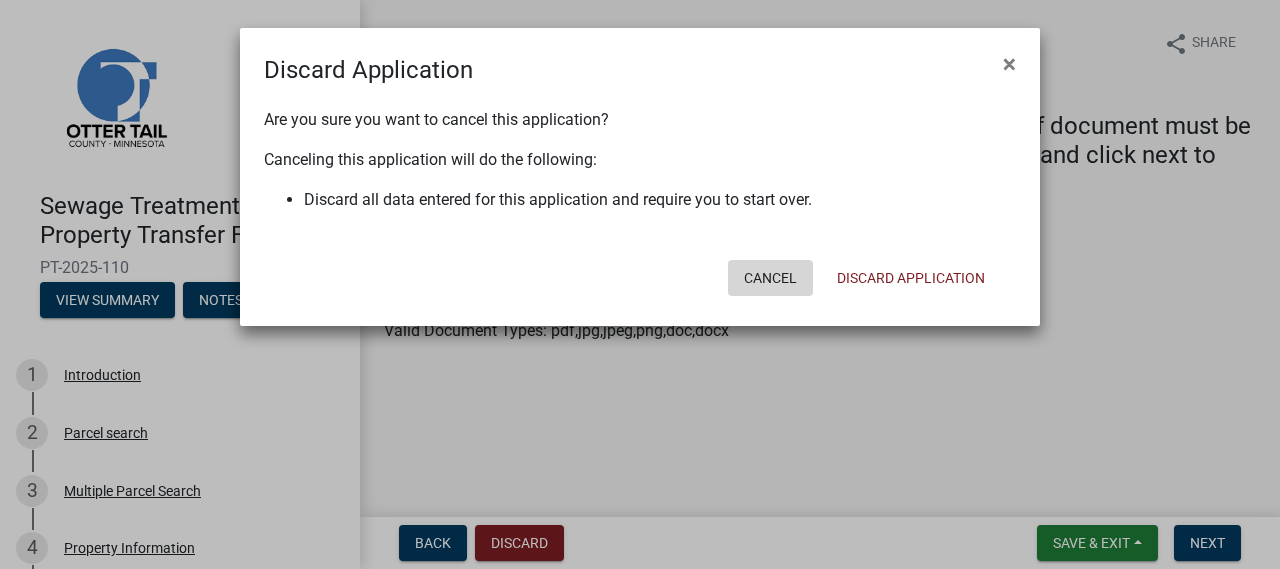 click on "Cancel" 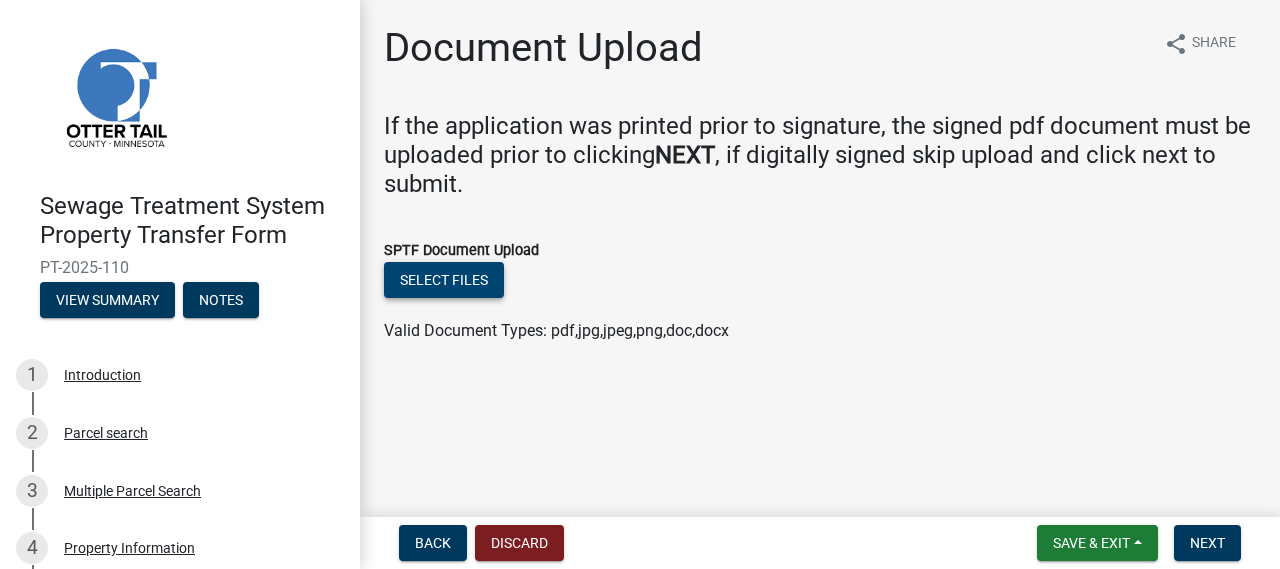 click on "Select files" 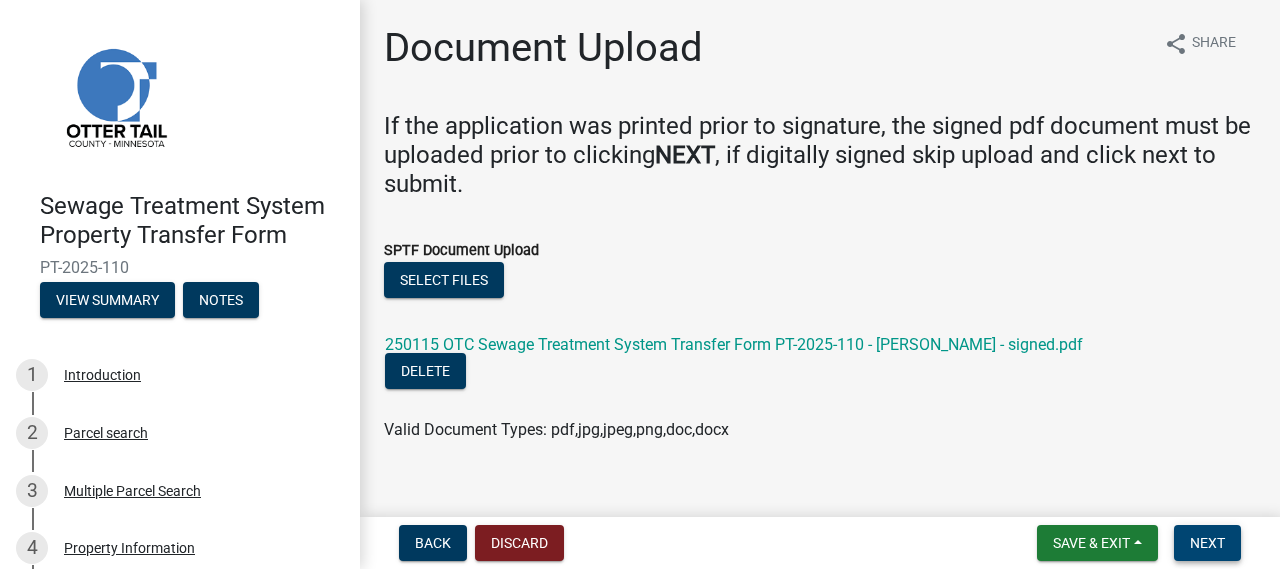 click on "Next" at bounding box center [1207, 543] 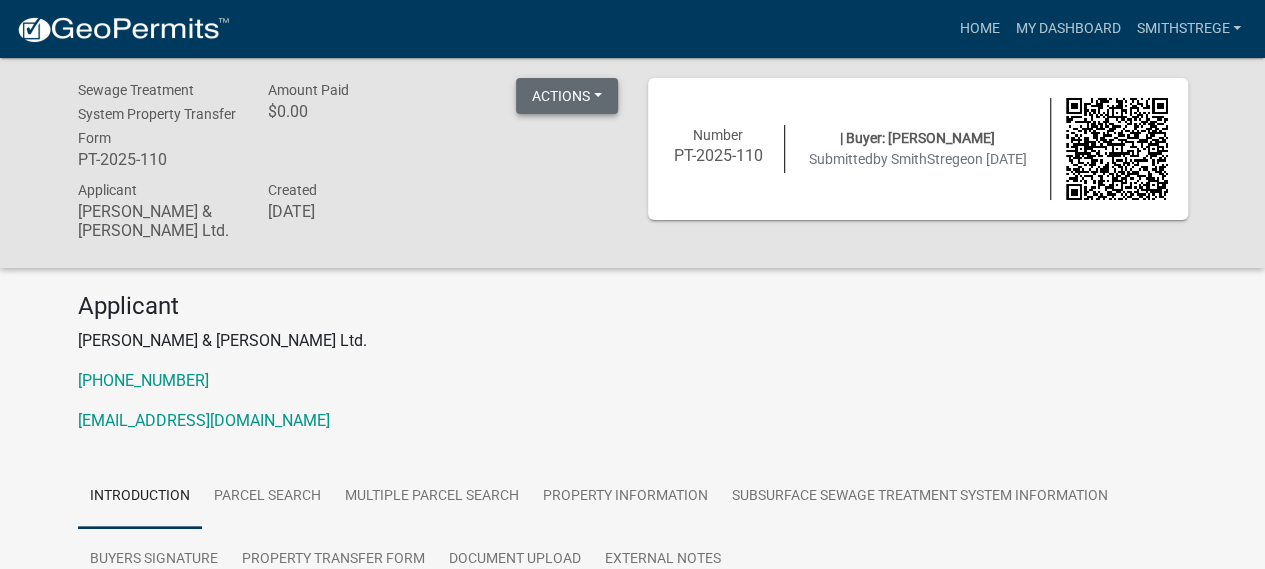 click on "Actions" at bounding box center [567, 96] 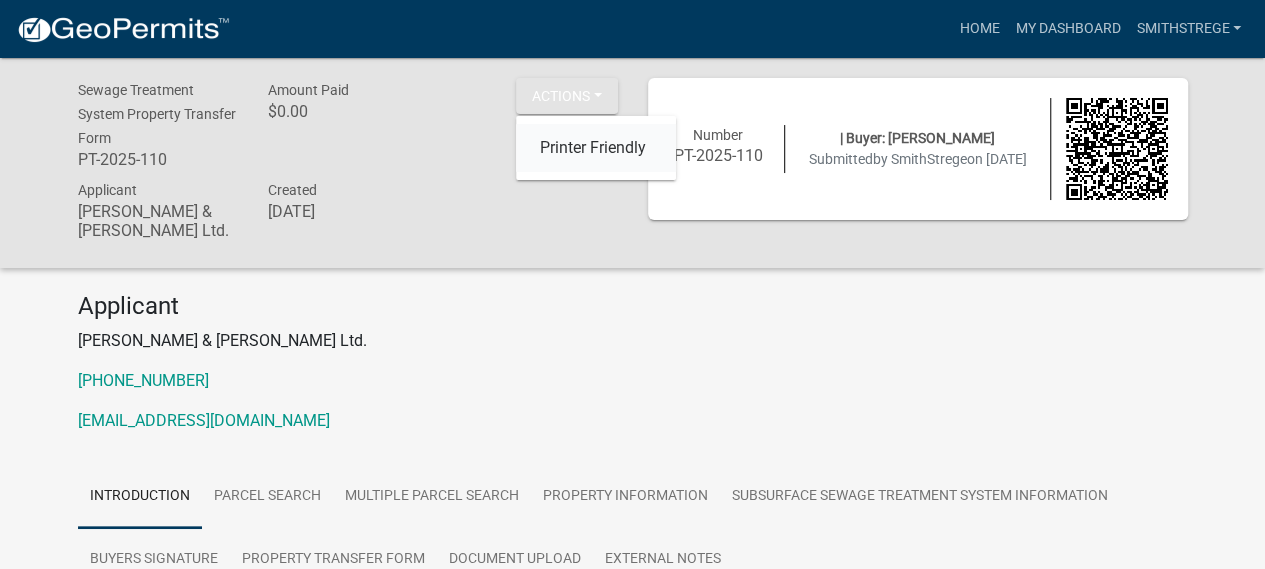 click on "Printer Friendly" 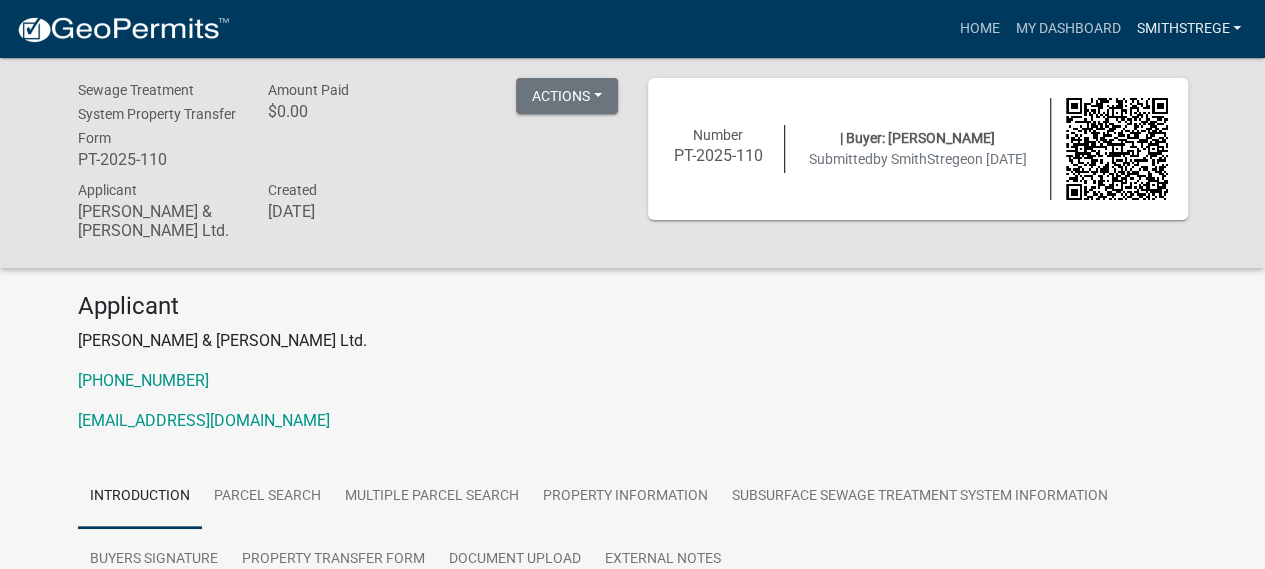 click on "SmithStrege" at bounding box center [1188, 29] 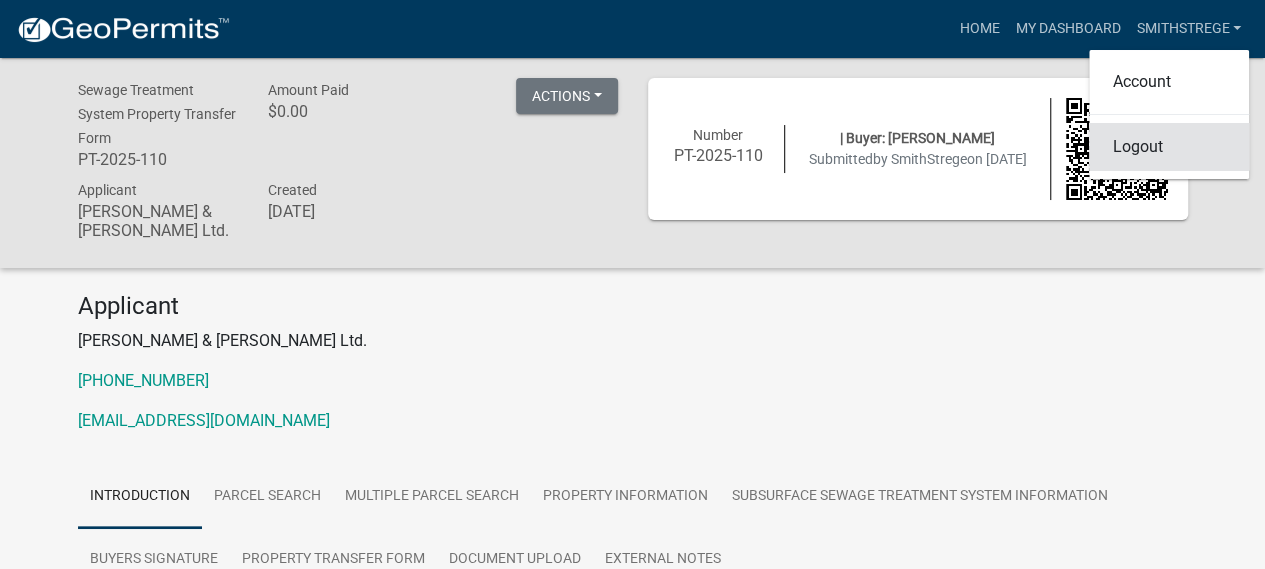 click on "Logout" at bounding box center [1169, 147] 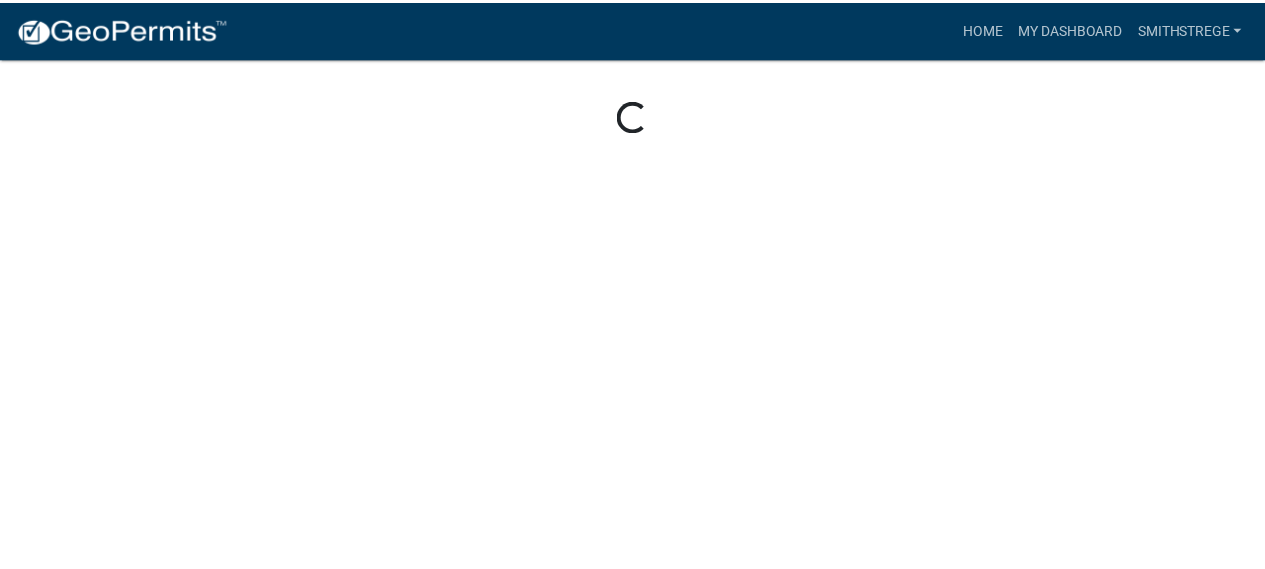 scroll, scrollTop: 0, scrollLeft: 0, axis: both 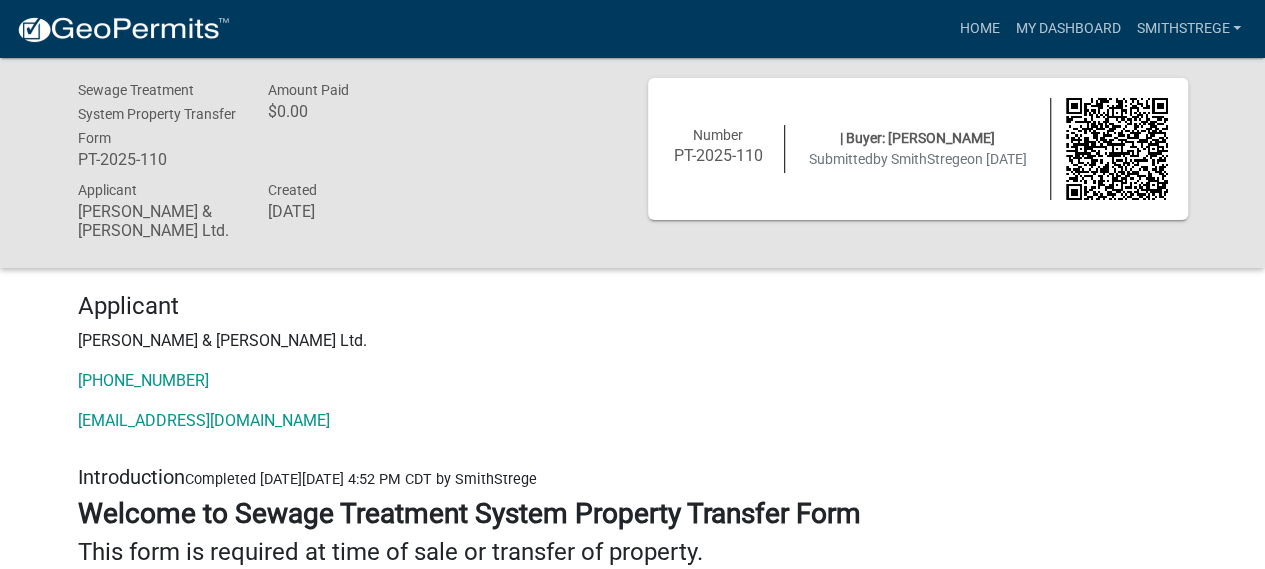 drag, startPoint x: 0, startPoint y: 0, endPoint x: 599, endPoint y: 301, distance: 670.3745 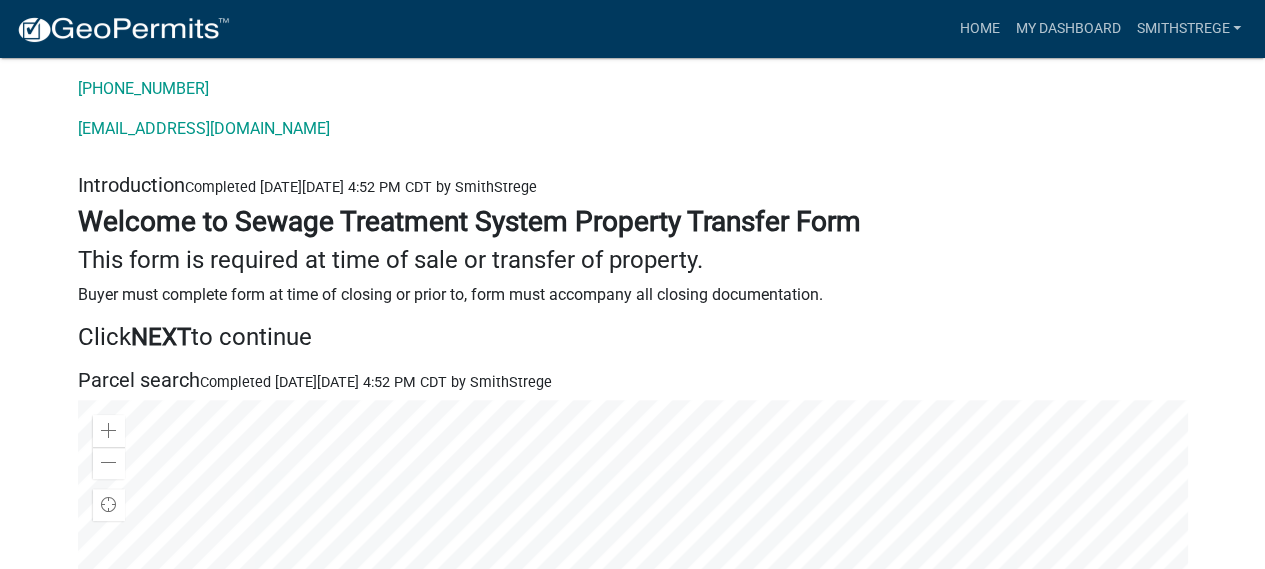 scroll, scrollTop: 0, scrollLeft: 0, axis: both 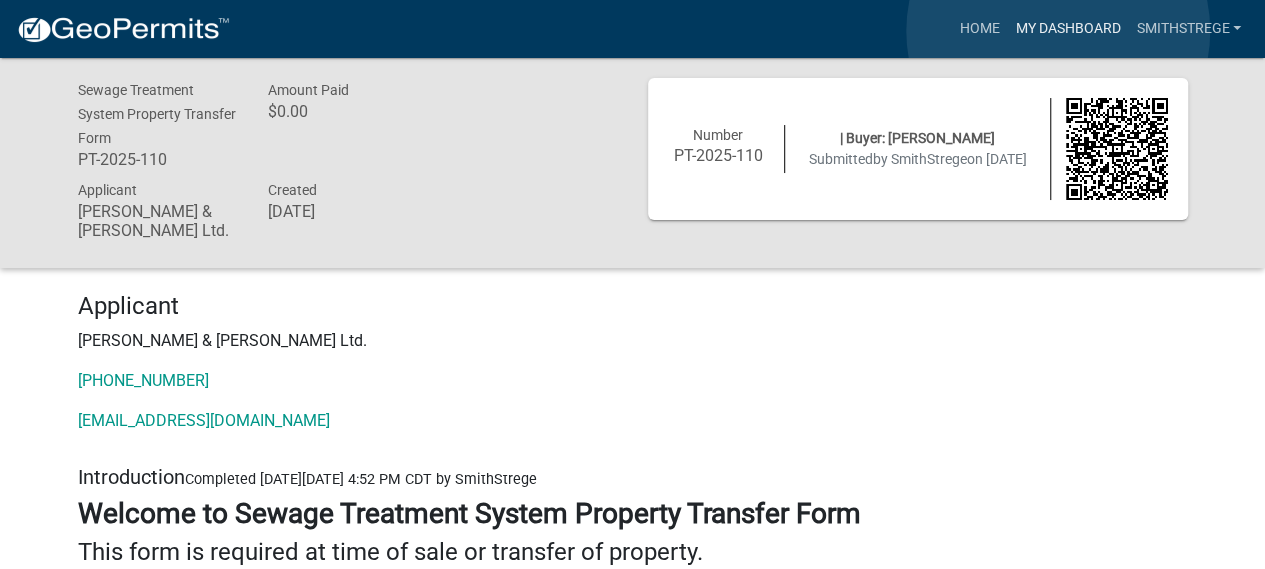 click on "My Dashboard" at bounding box center [1067, 29] 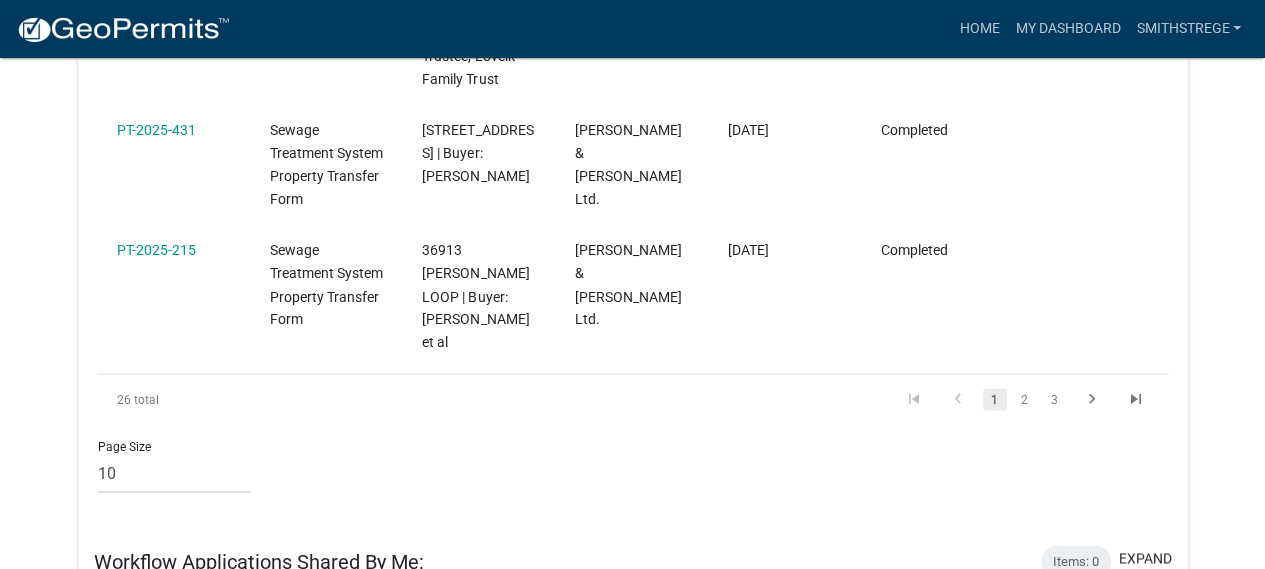 scroll, scrollTop: 1600, scrollLeft: 0, axis: vertical 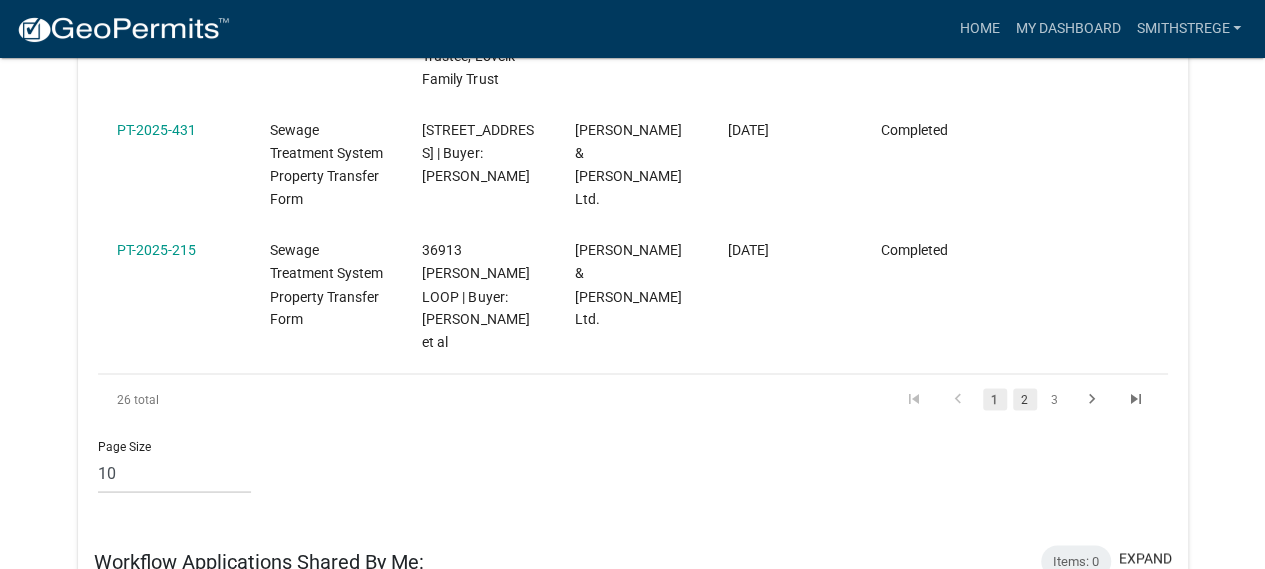 click on "2" 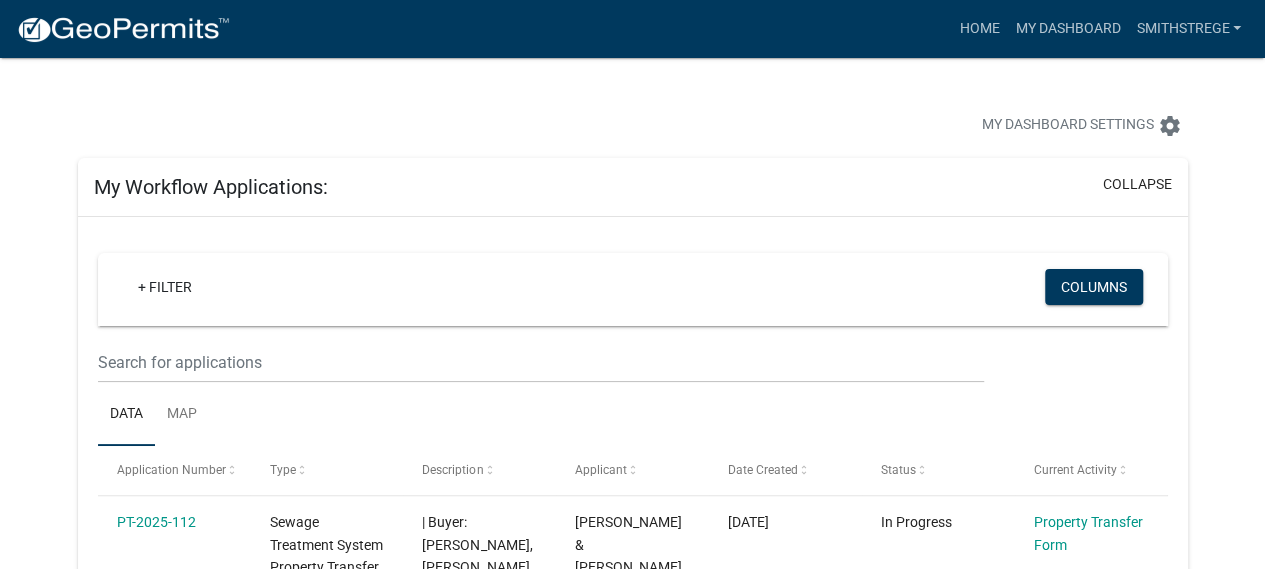 scroll, scrollTop: 266, scrollLeft: 0, axis: vertical 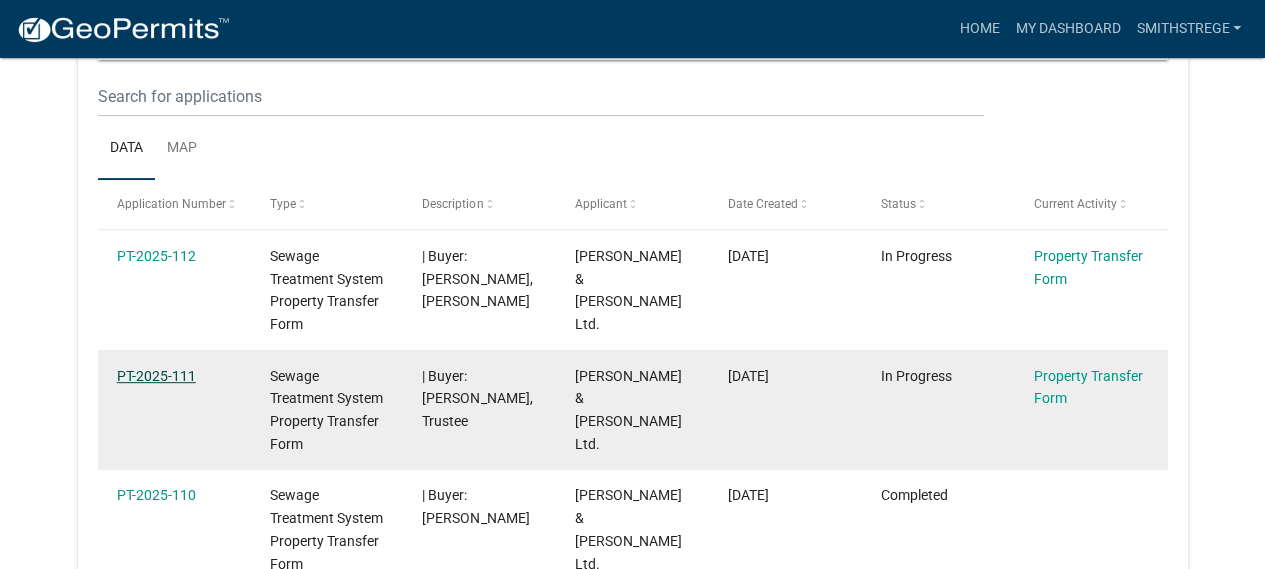 click on "PT-2025-111" 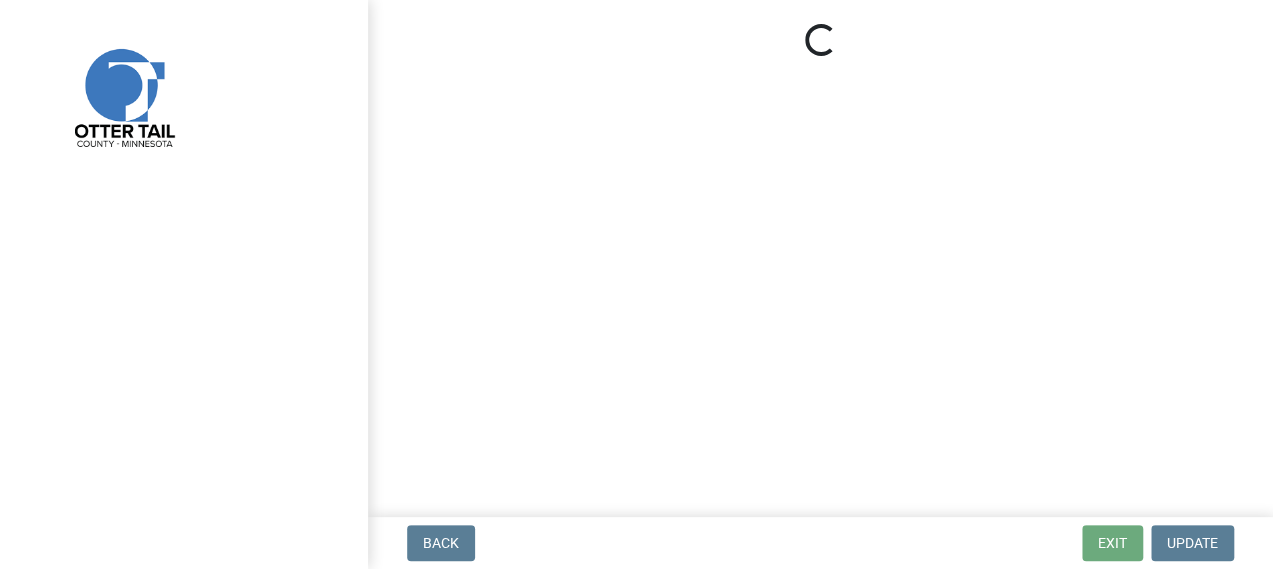 scroll, scrollTop: 0, scrollLeft: 0, axis: both 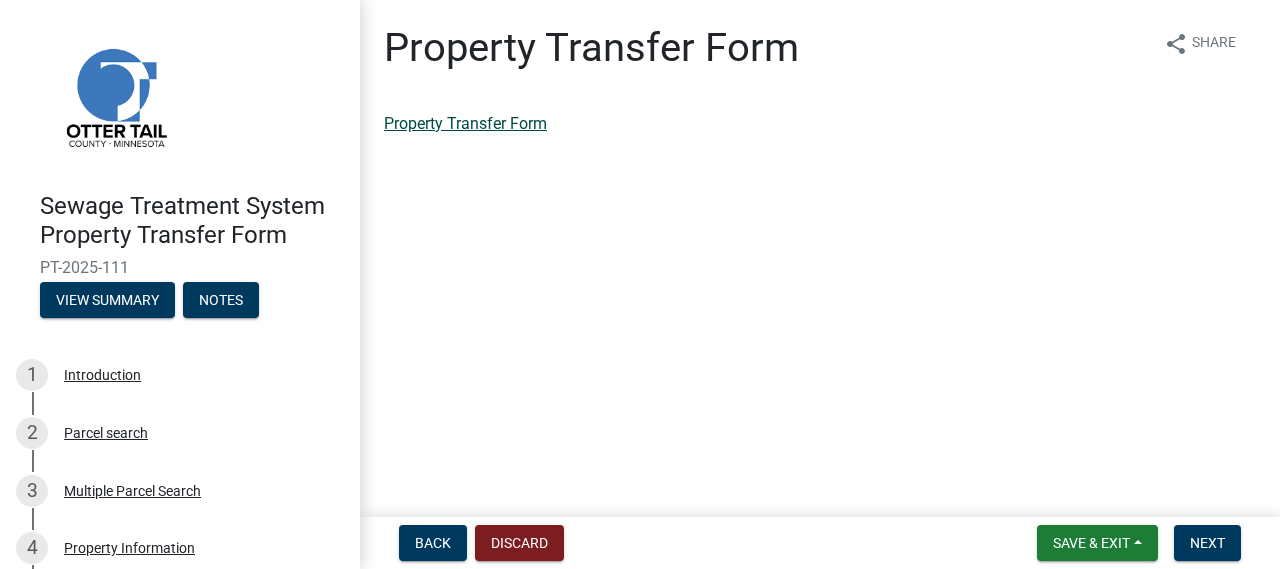 click on "Property Transfer Form" 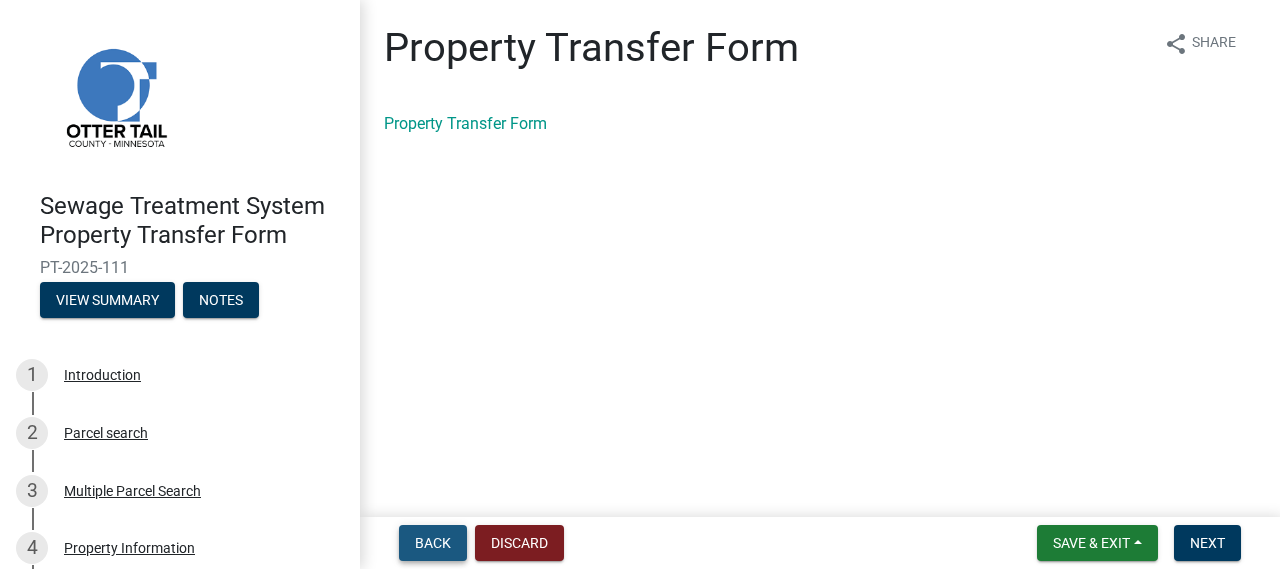 click on "Back" at bounding box center (433, 543) 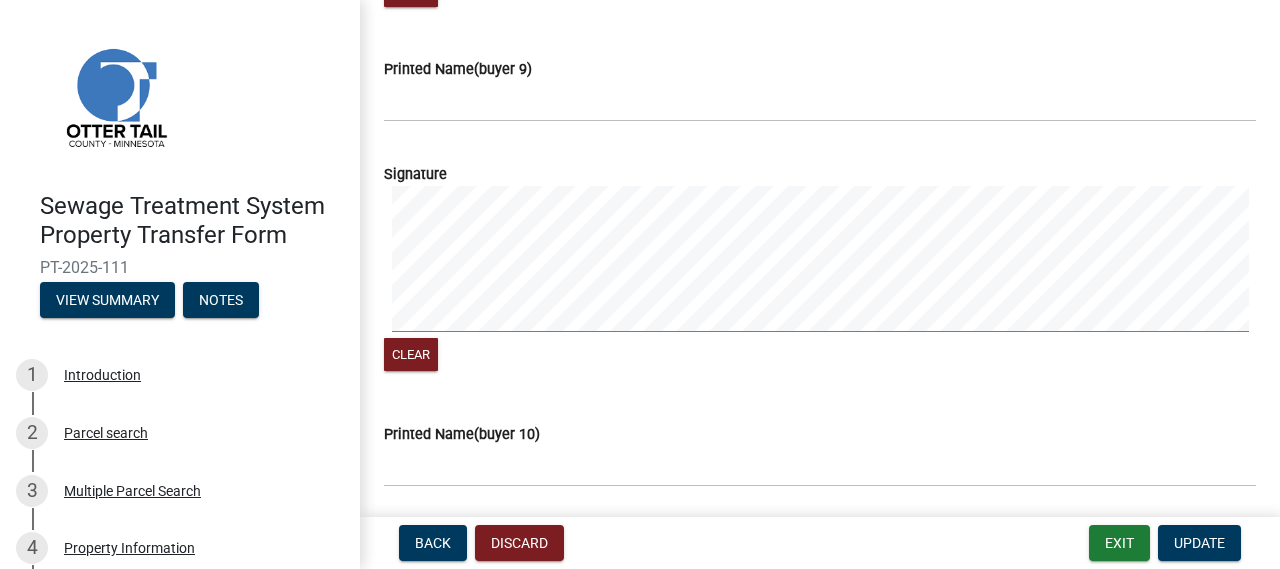 scroll, scrollTop: 3561, scrollLeft: 0, axis: vertical 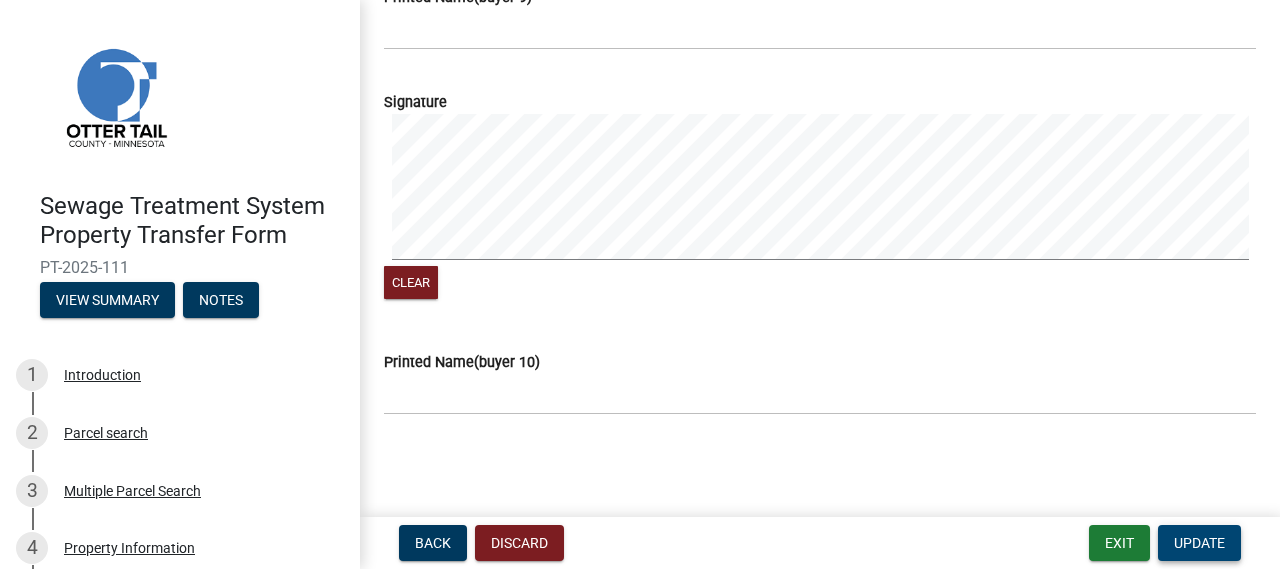 click on "Update" at bounding box center (1199, 543) 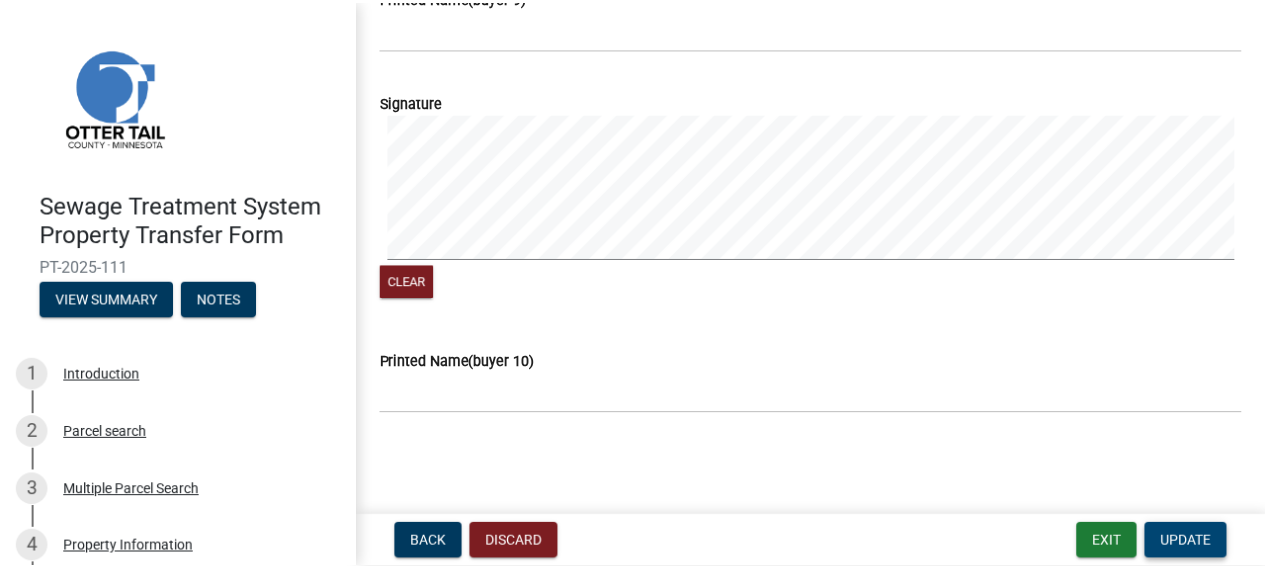 scroll, scrollTop: 0, scrollLeft: 0, axis: both 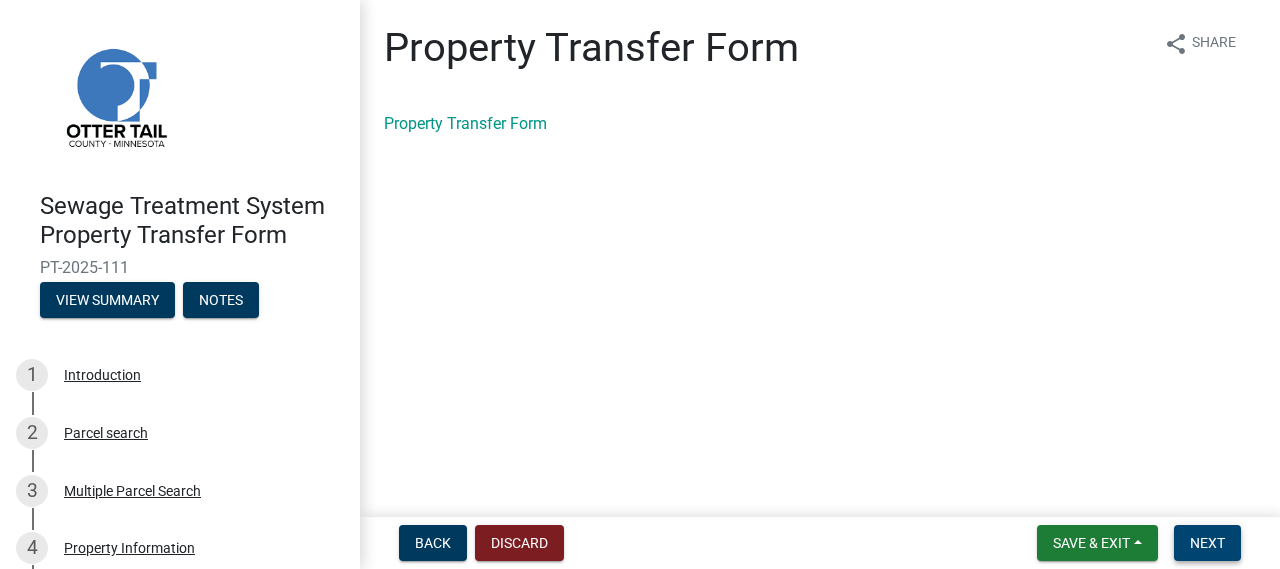 click on "Next" at bounding box center (1207, 543) 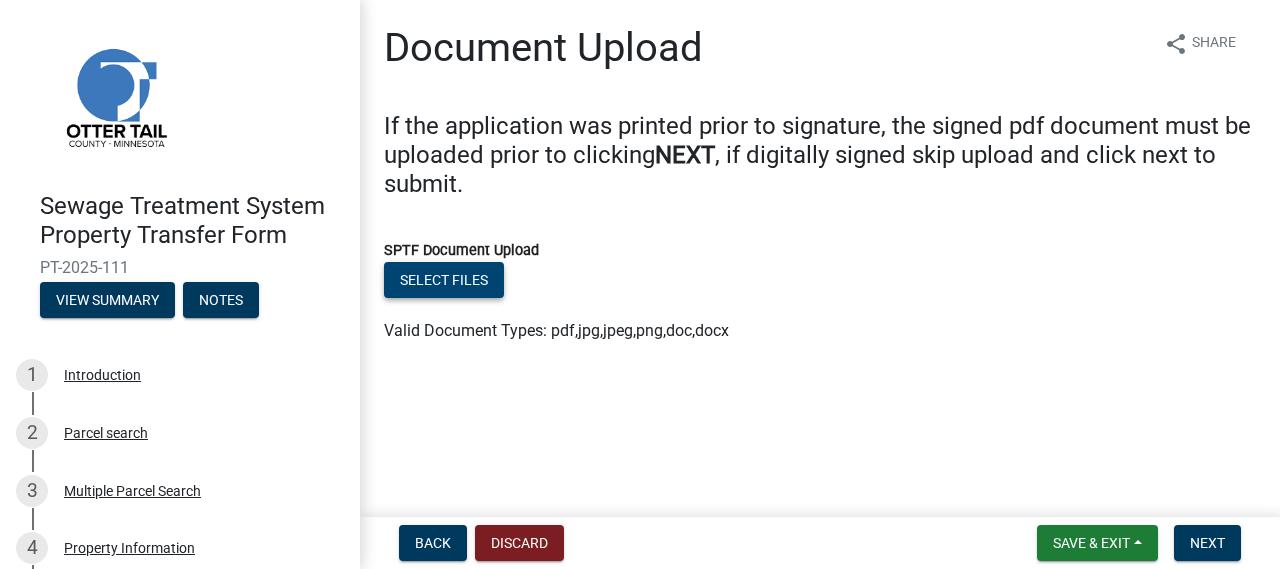 click on "Select files" 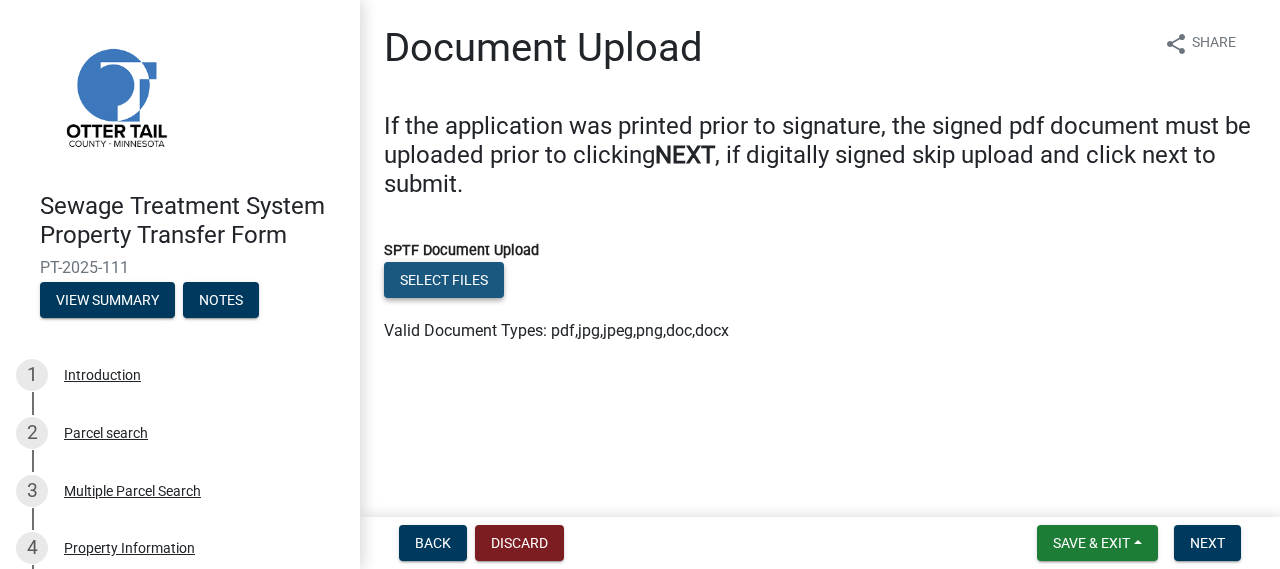 click on "Select files" 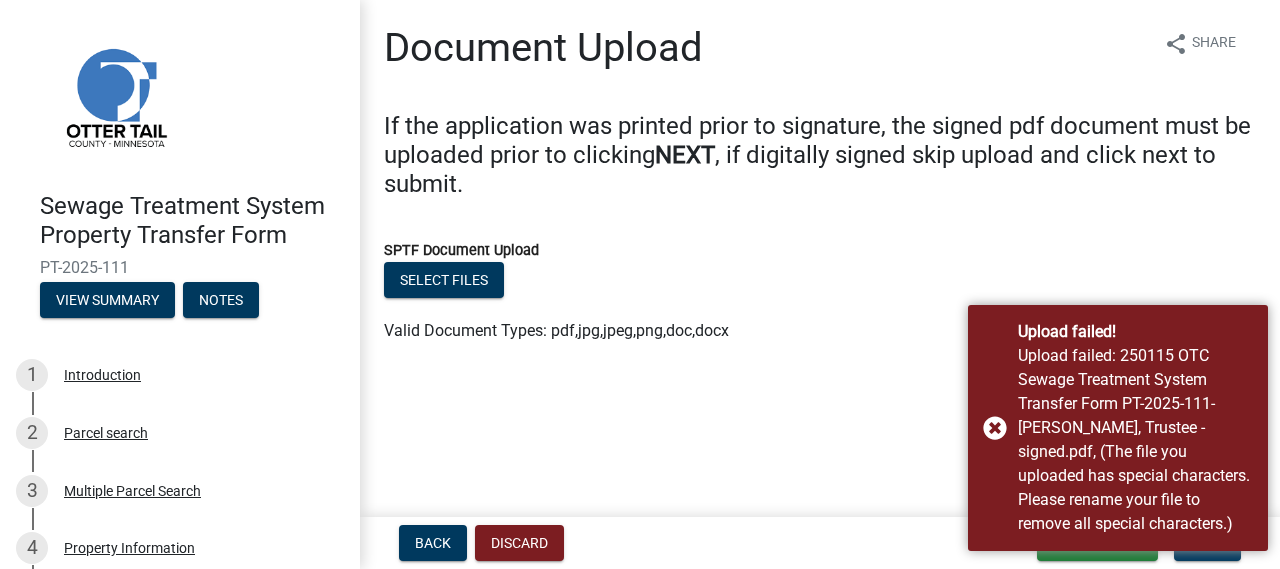 click on "SPTF Document Upload   Select files  Valid Document Types: pdf,jpg,jpeg,png,doc,docx" 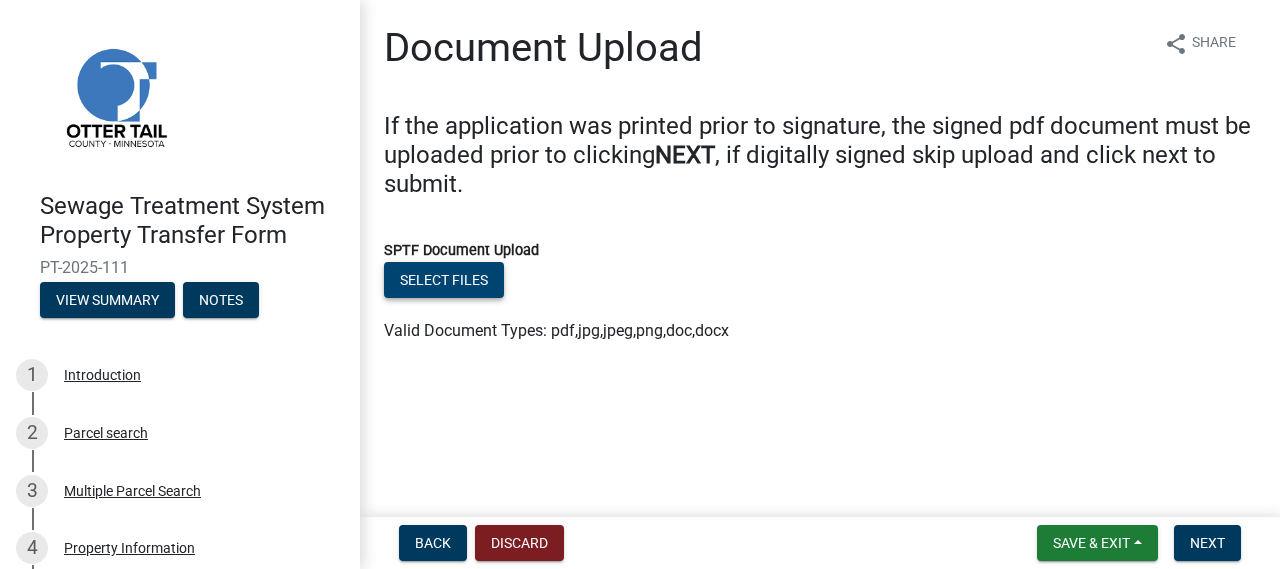 click on "Select files" 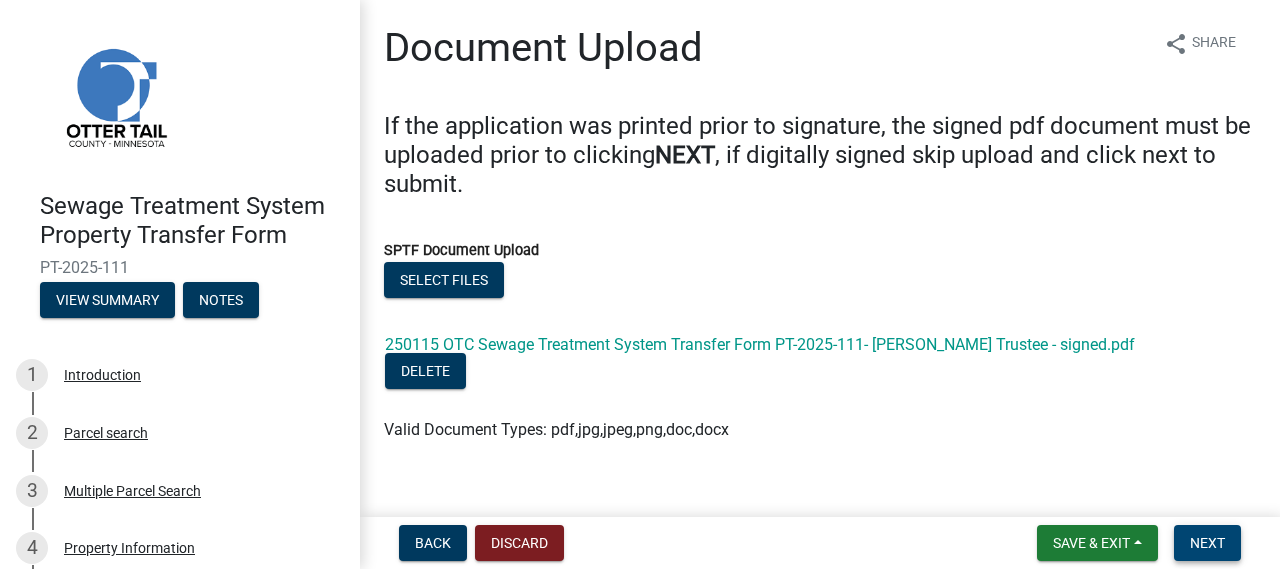 click on "Next" at bounding box center [1207, 543] 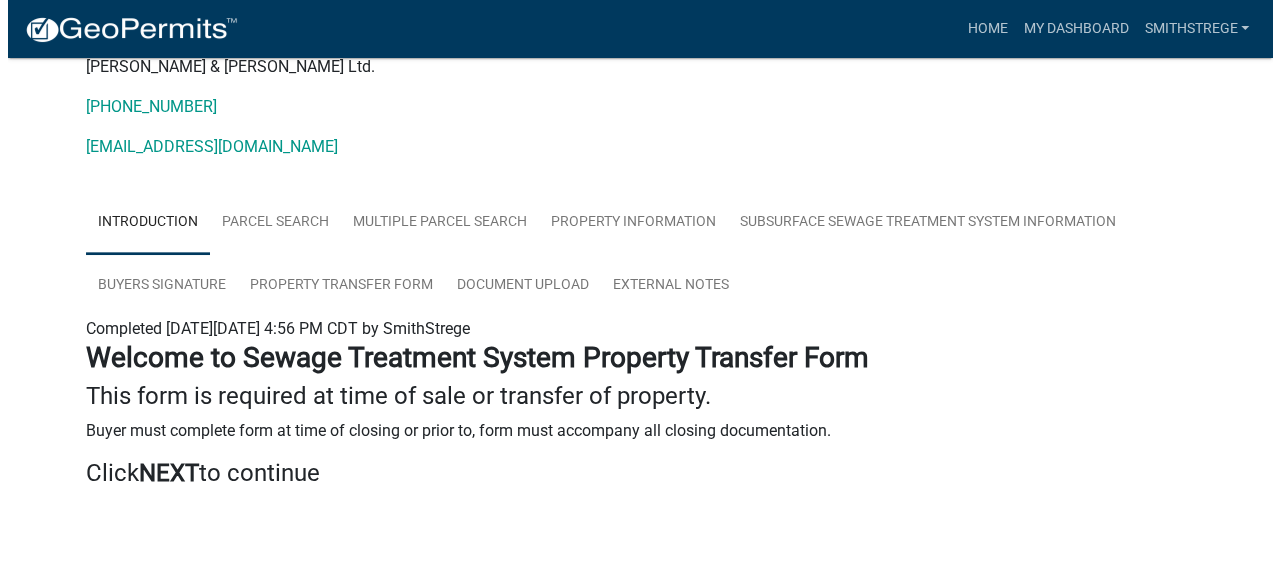 scroll, scrollTop: 0, scrollLeft: 0, axis: both 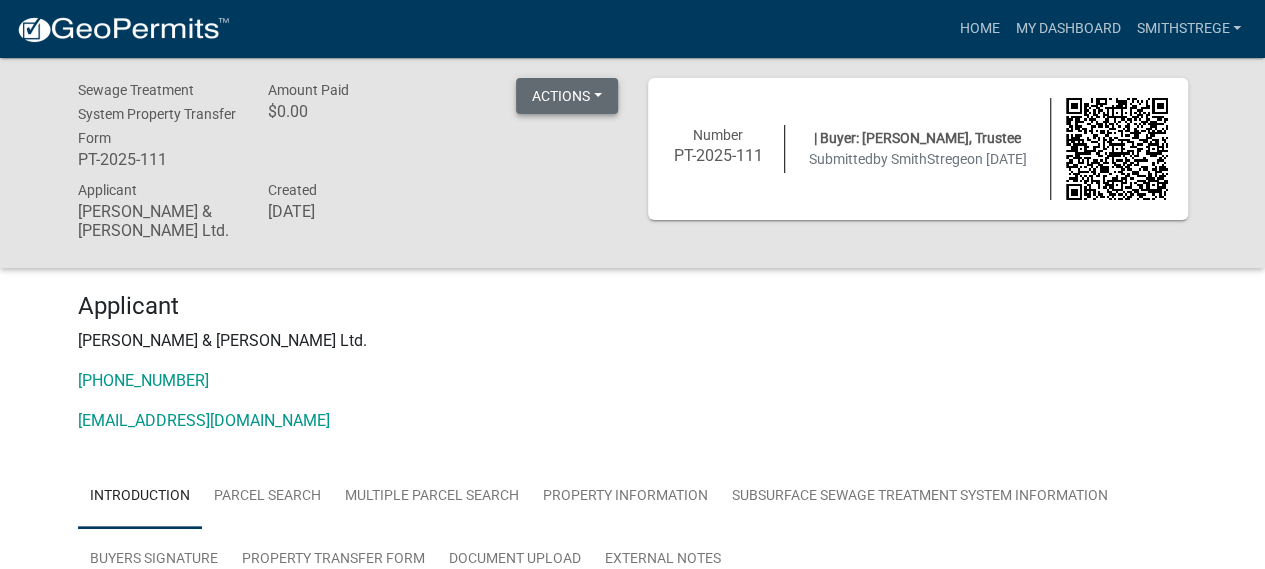 click on "Actions" at bounding box center (567, 96) 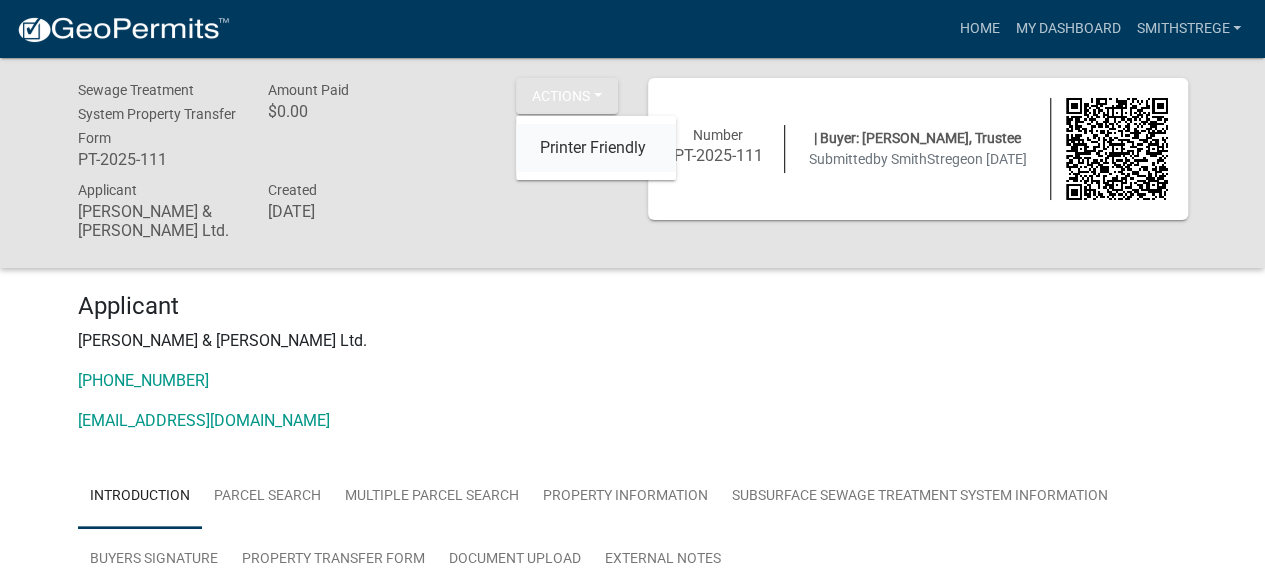 click on "Printer Friendly" 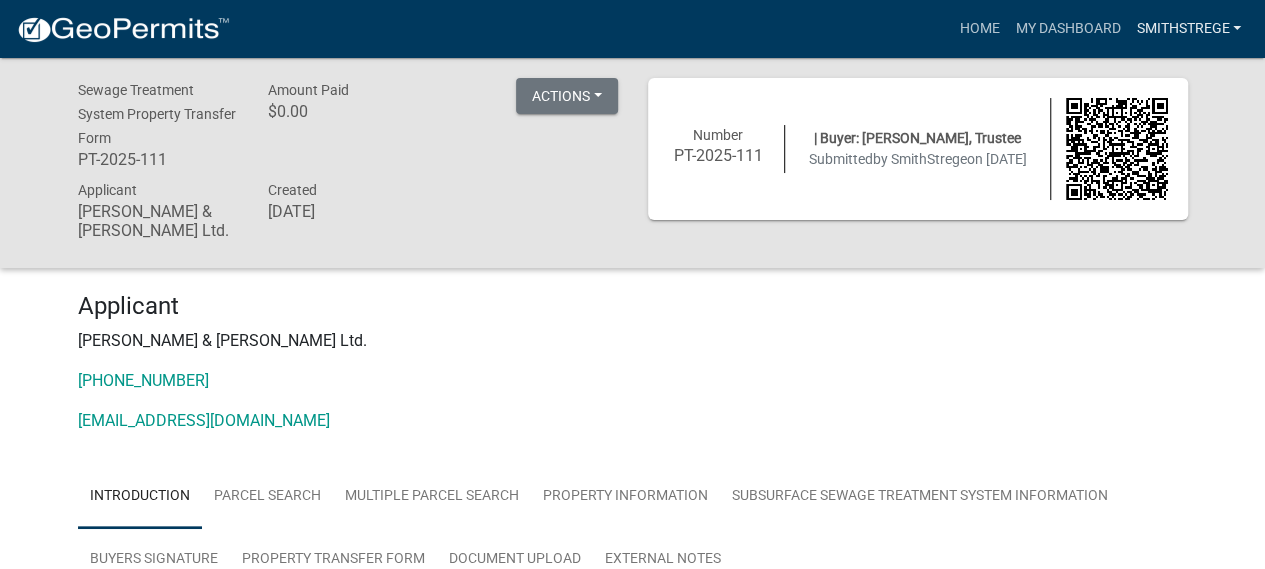 click on "SmithStrege" at bounding box center [1188, 29] 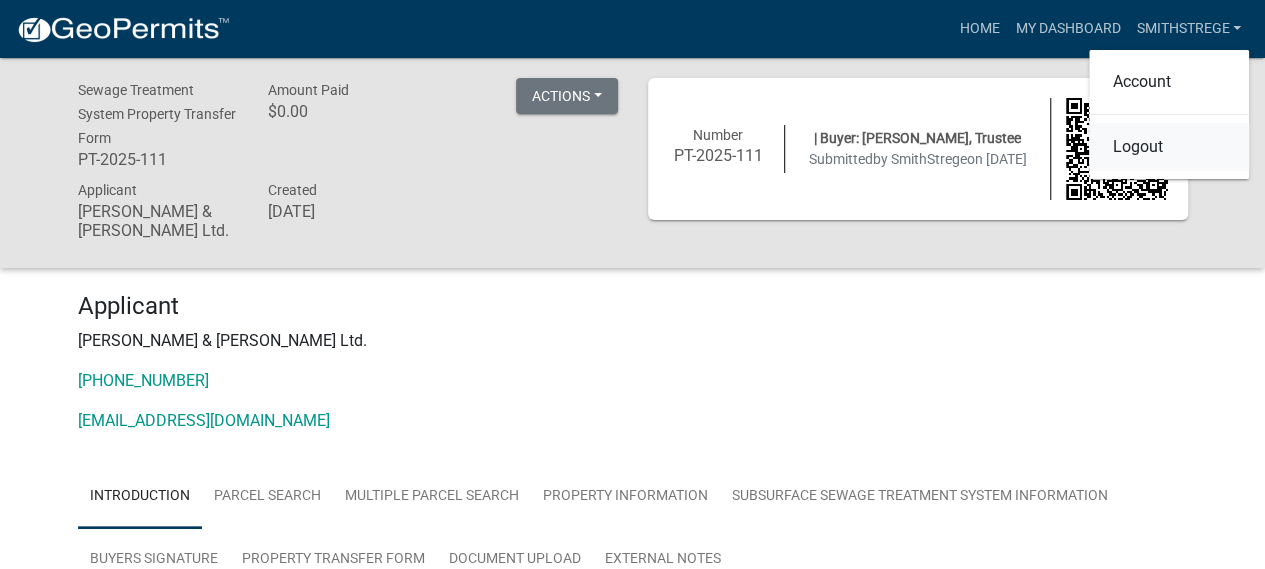 click on "Logout" at bounding box center [1169, 147] 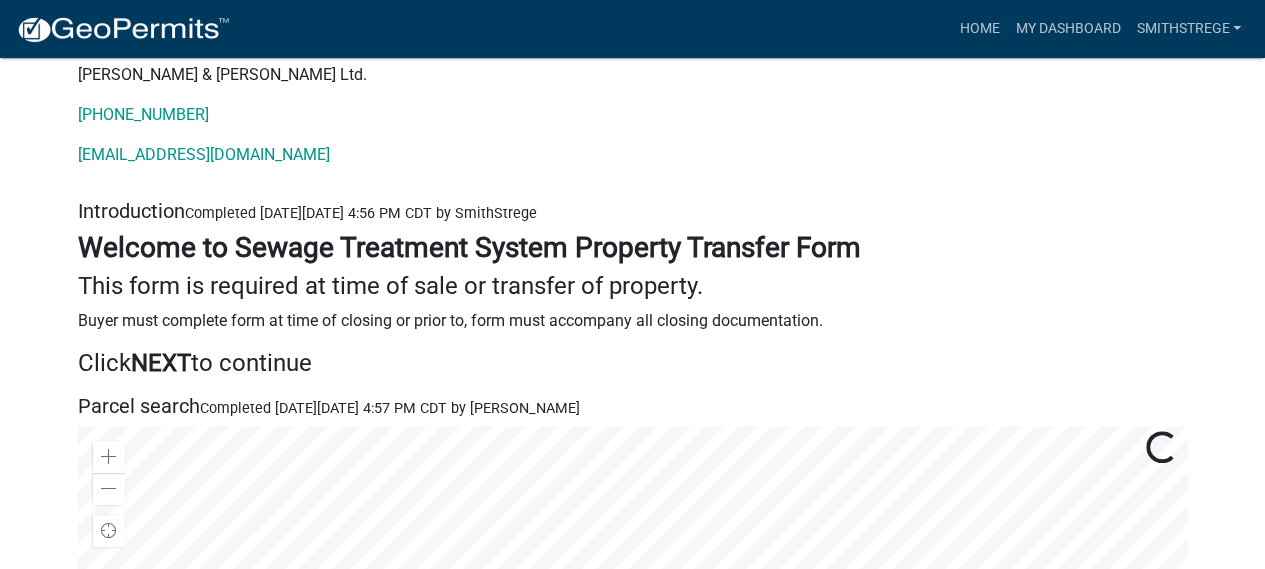 scroll, scrollTop: 0, scrollLeft: 0, axis: both 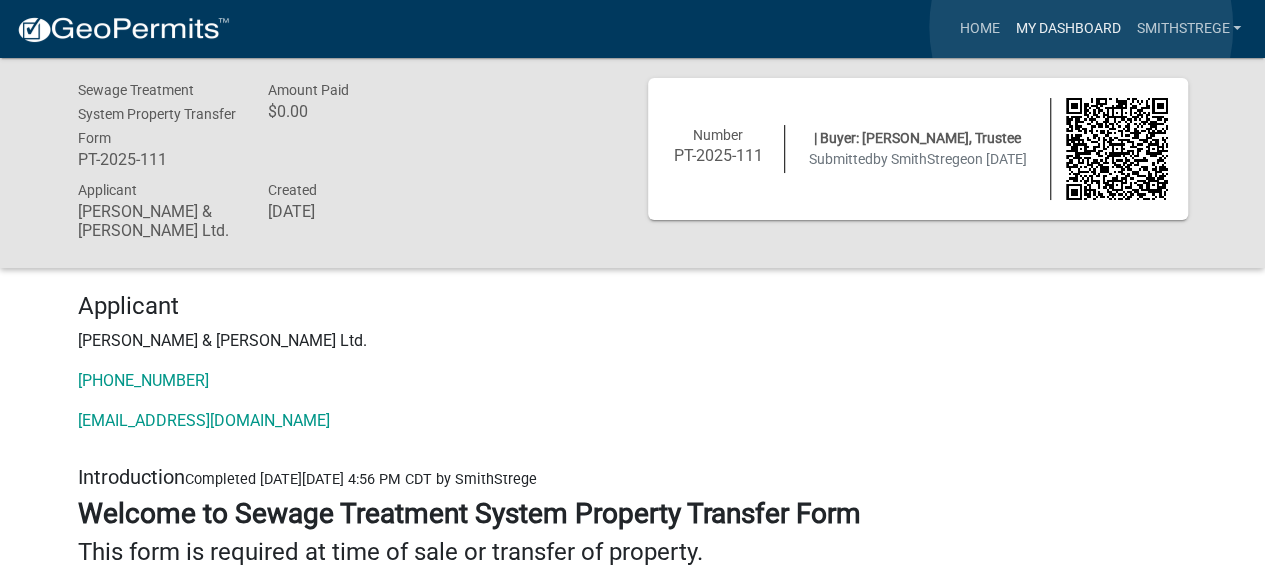 click on "My Dashboard" at bounding box center [1067, 29] 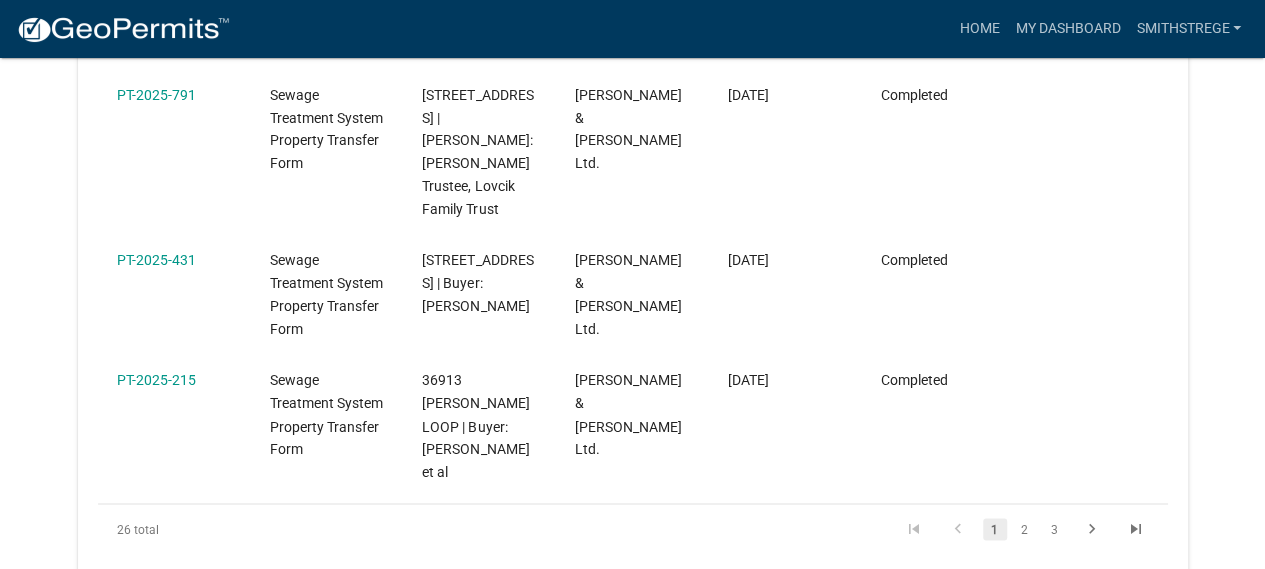 scroll, scrollTop: 1565, scrollLeft: 0, axis: vertical 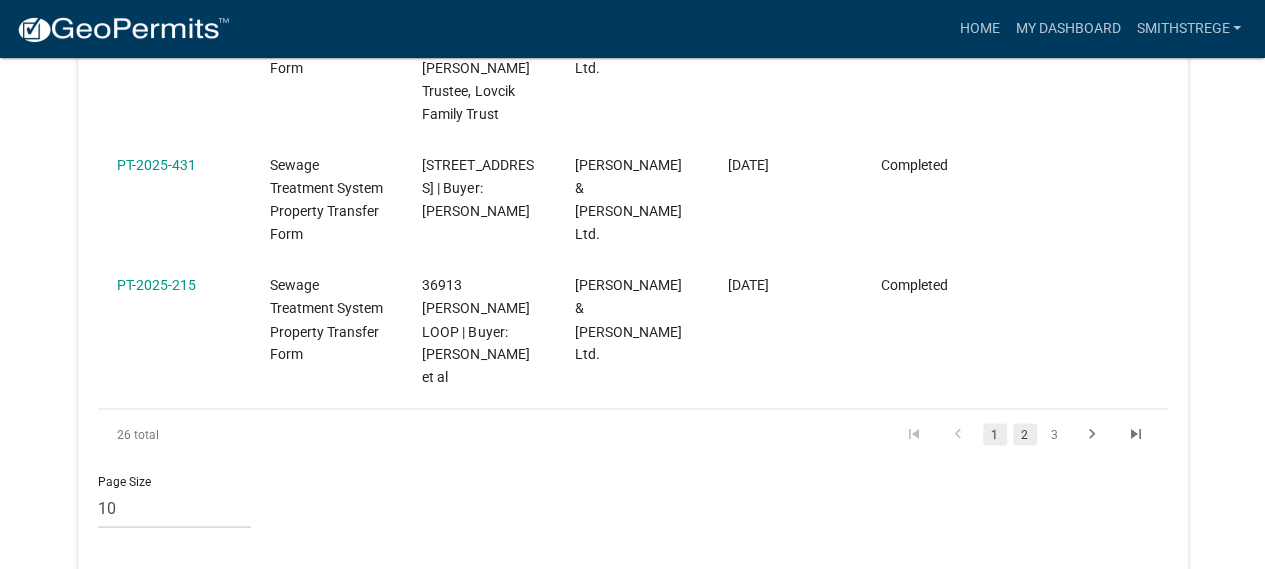 click on "2" 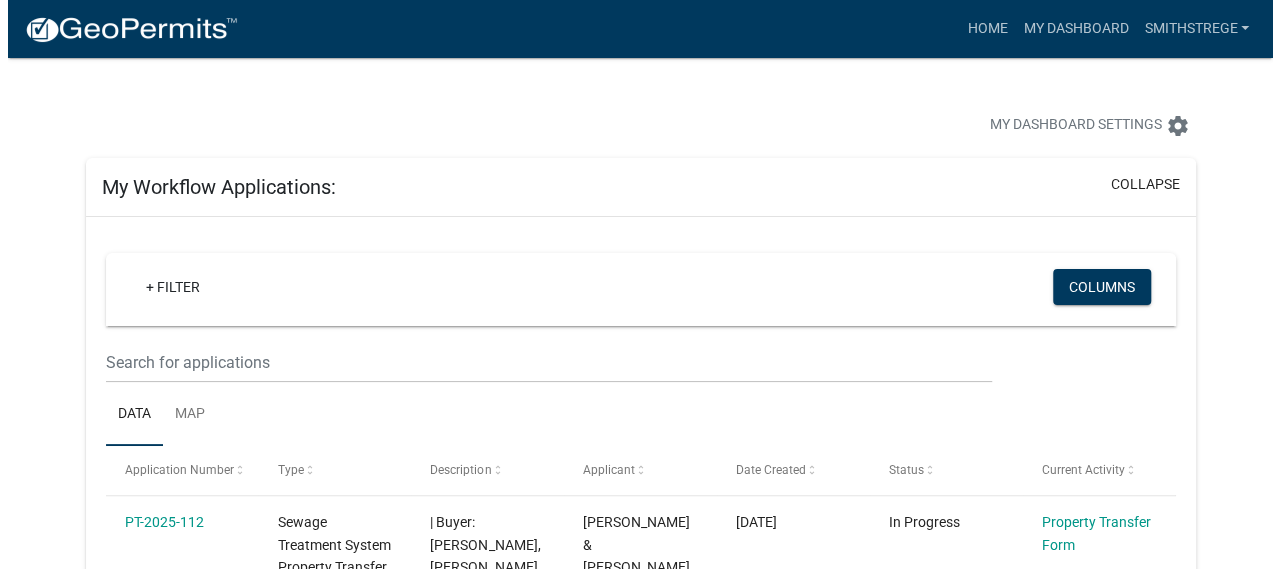 scroll, scrollTop: 0, scrollLeft: 0, axis: both 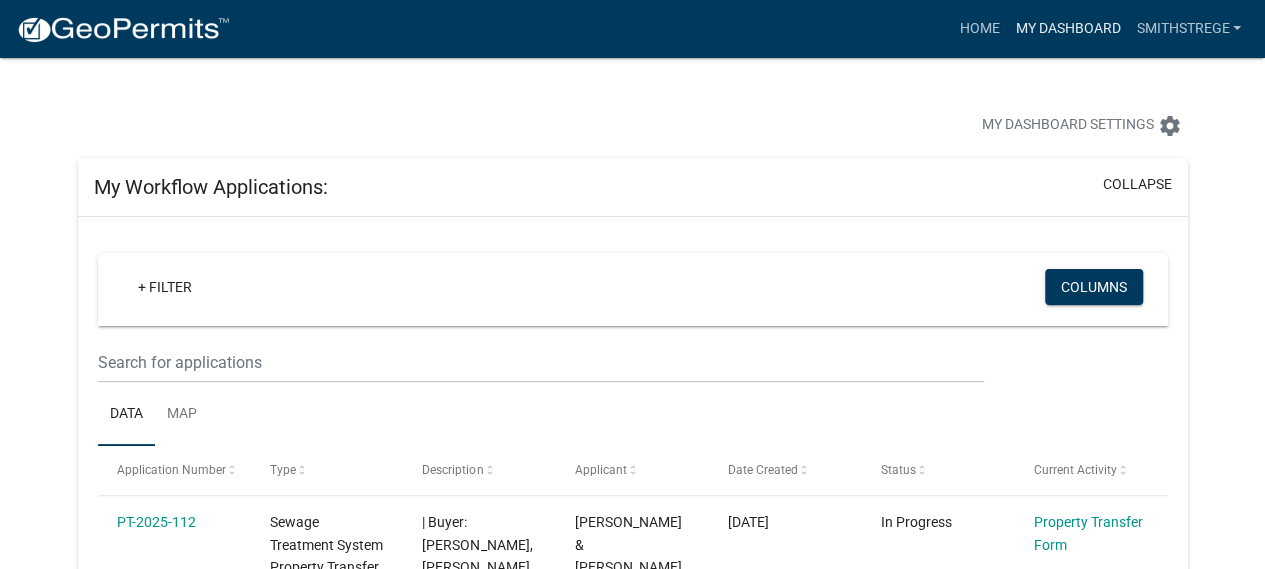click on "My Dashboard" at bounding box center [1067, 29] 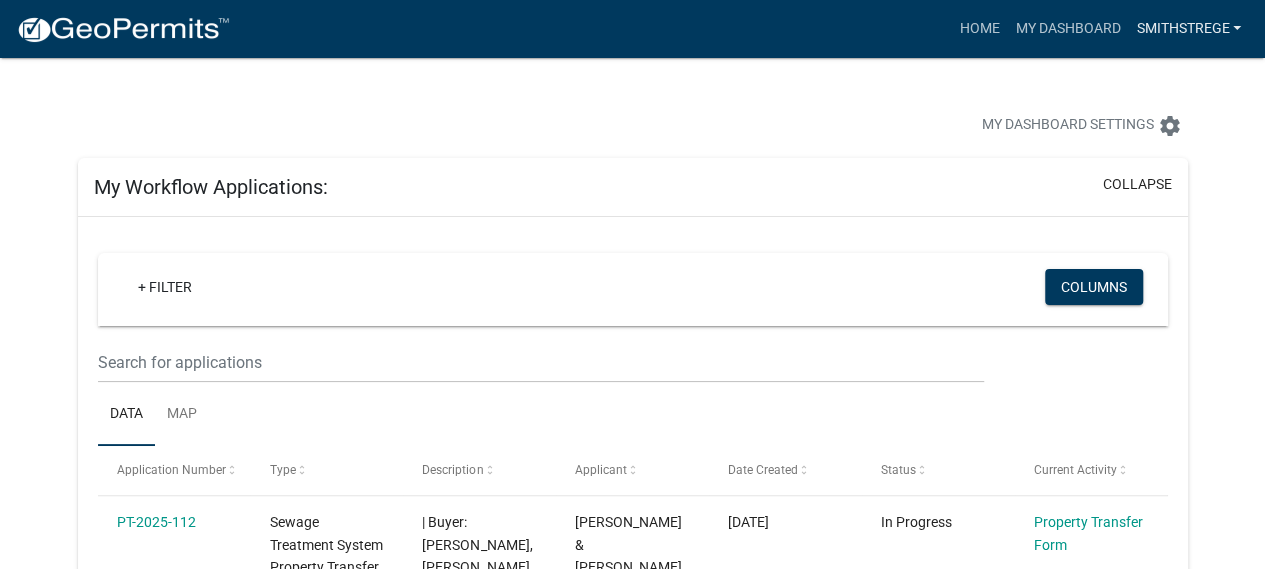 click on "SmithStrege" at bounding box center (1188, 29) 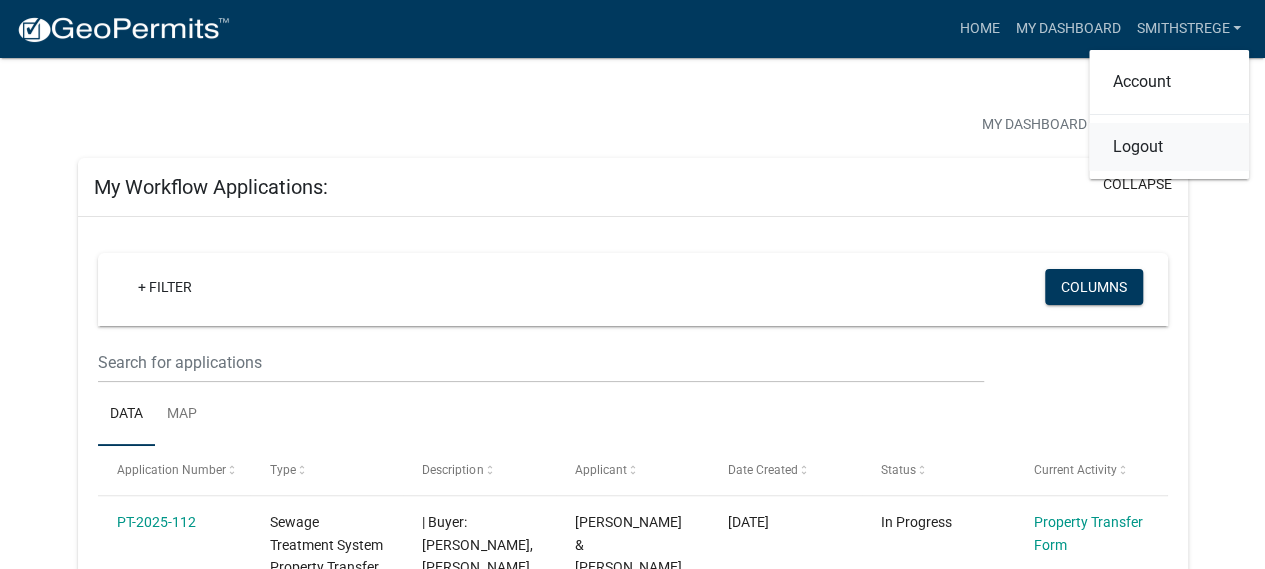 click on "Logout" at bounding box center (1169, 147) 